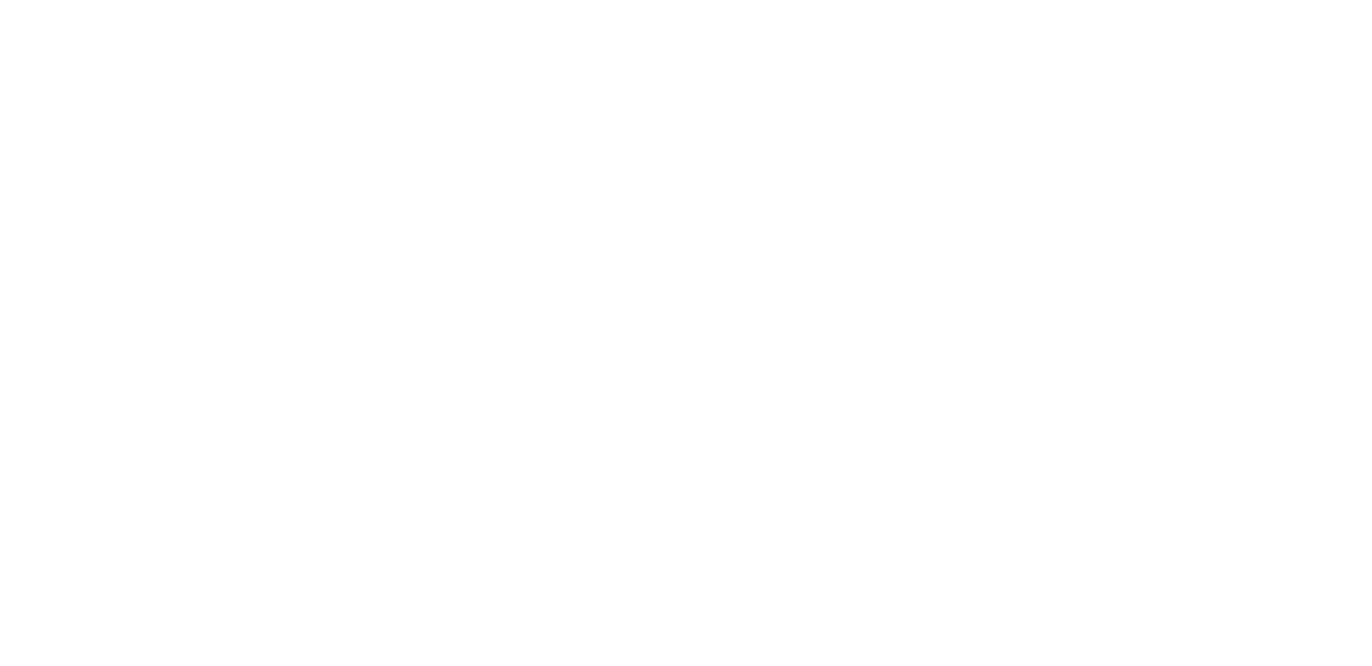 scroll, scrollTop: 0, scrollLeft: 0, axis: both 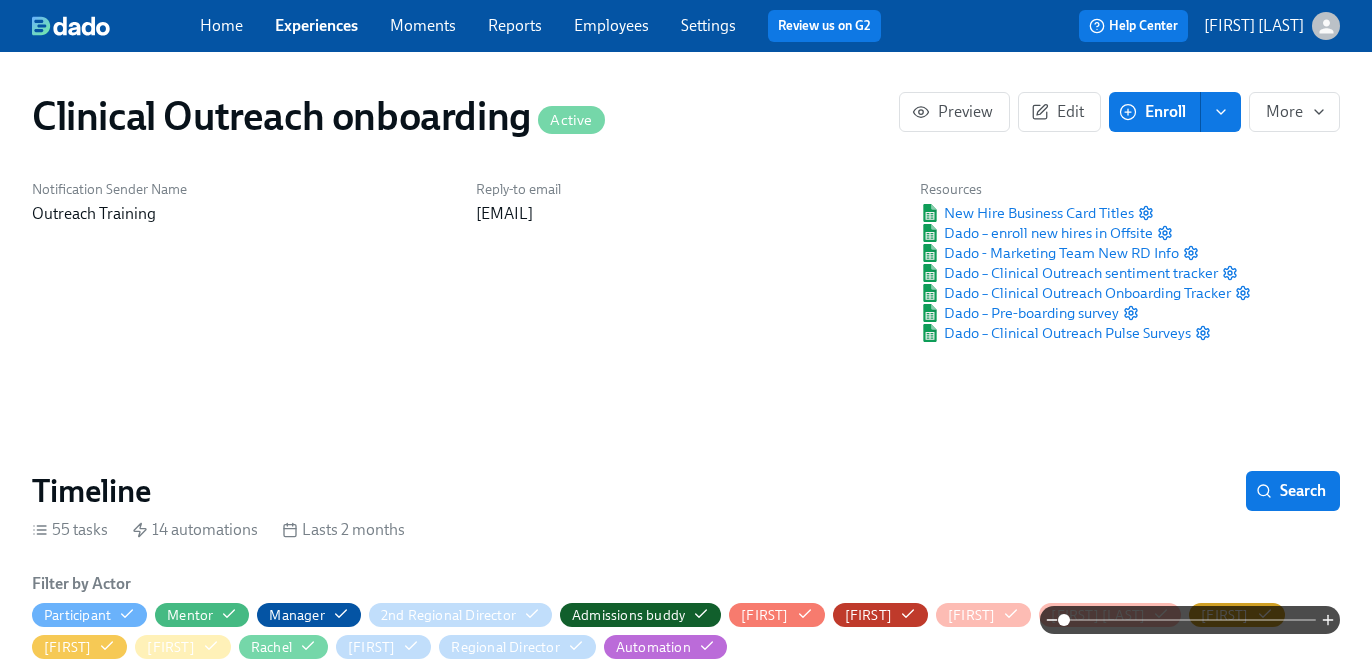 click on "Experiences" at bounding box center [316, 25] 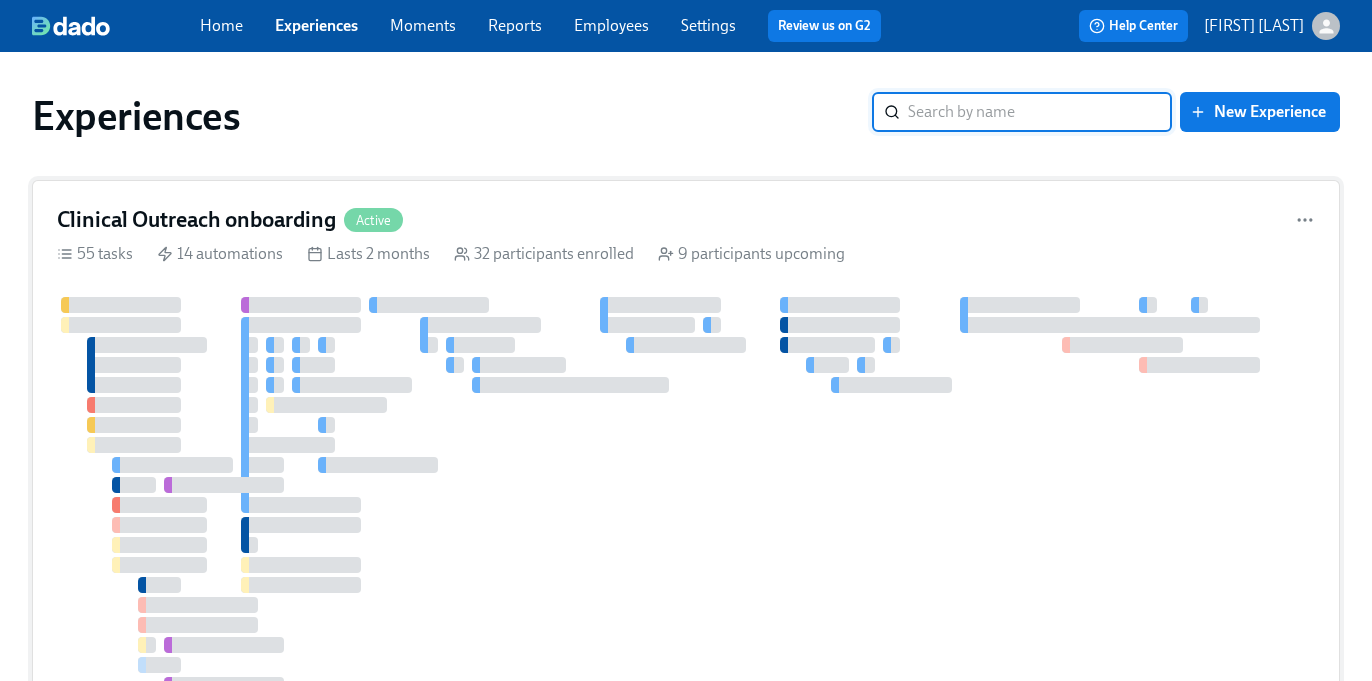 click on "Clinical Outreach onboarding" at bounding box center [196, 220] 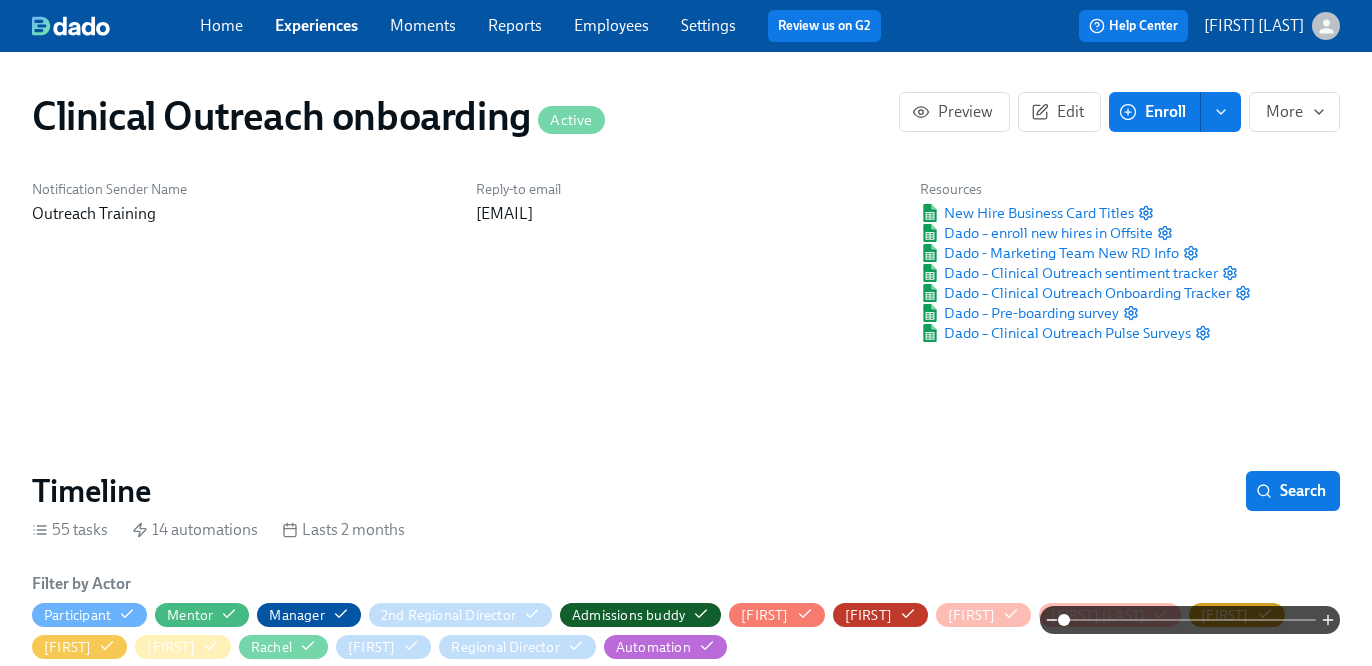 scroll, scrollTop: 0, scrollLeft: 8524, axis: horizontal 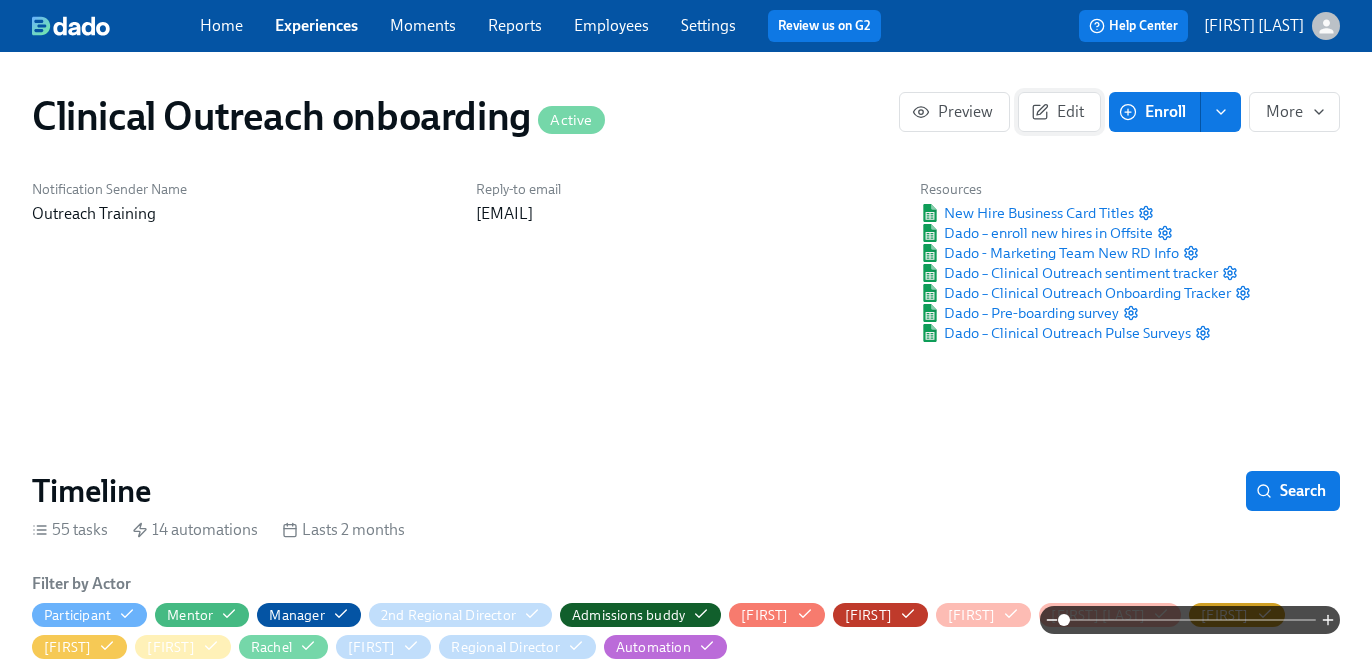 click 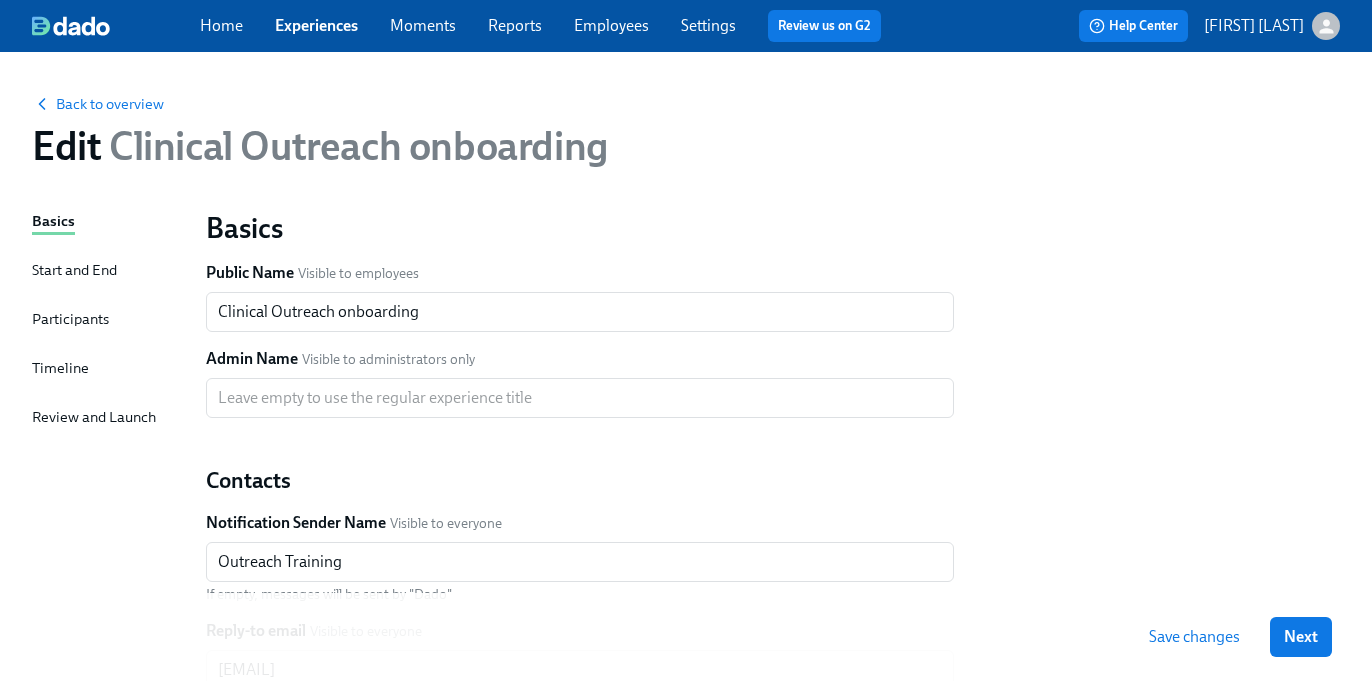 click on "Participants" at bounding box center [70, 319] 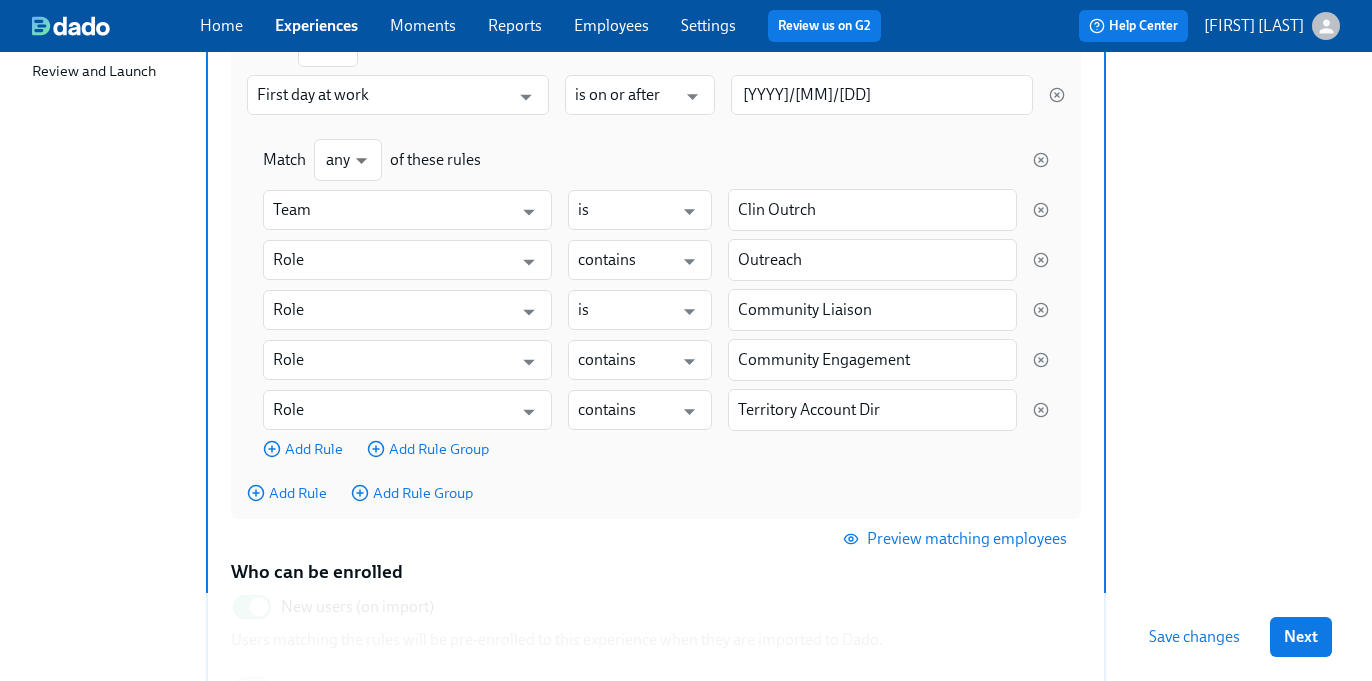 scroll, scrollTop: 348, scrollLeft: 0, axis: vertical 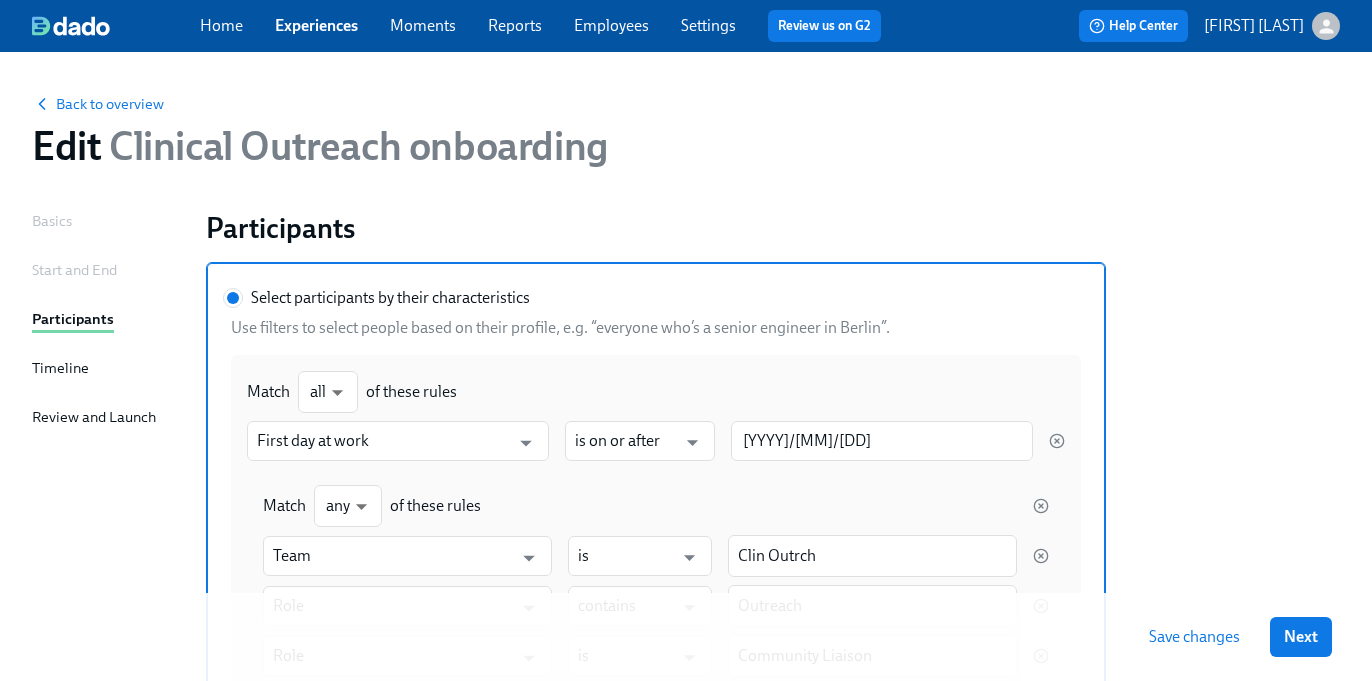 click on "Timeline" at bounding box center (60, 368) 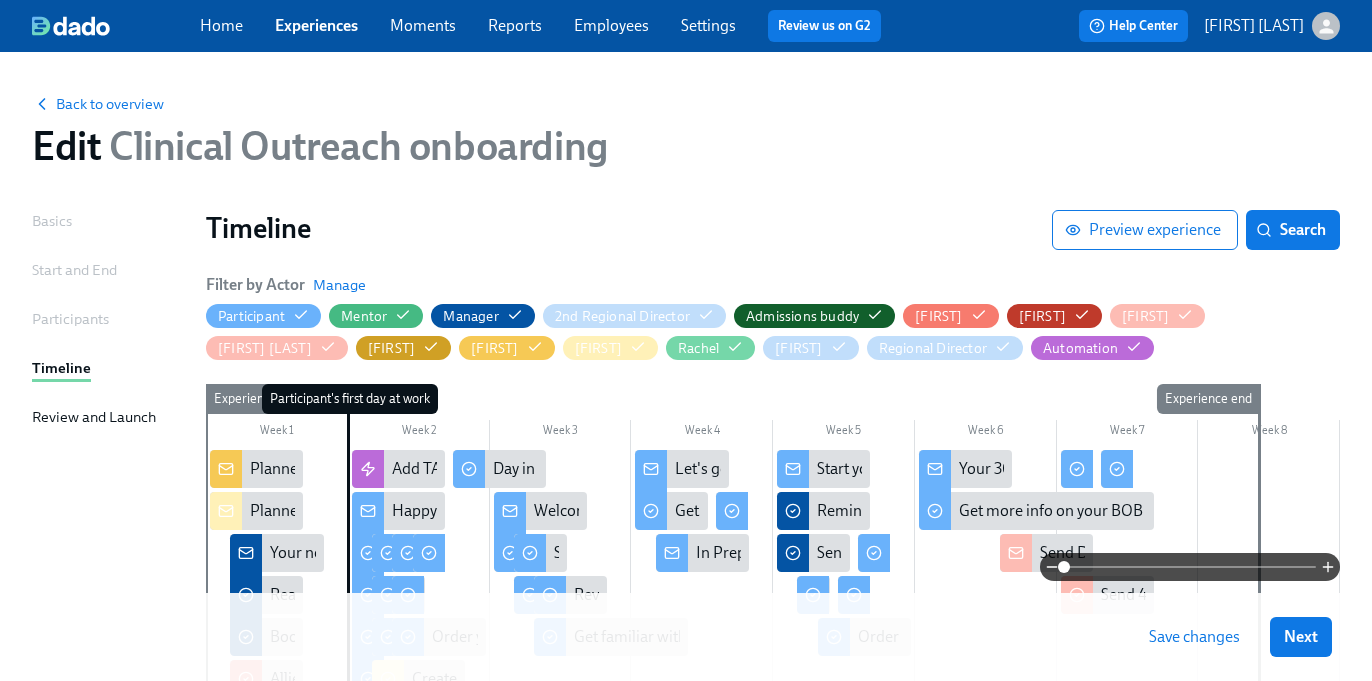 click at bounding box center (773, 1151) 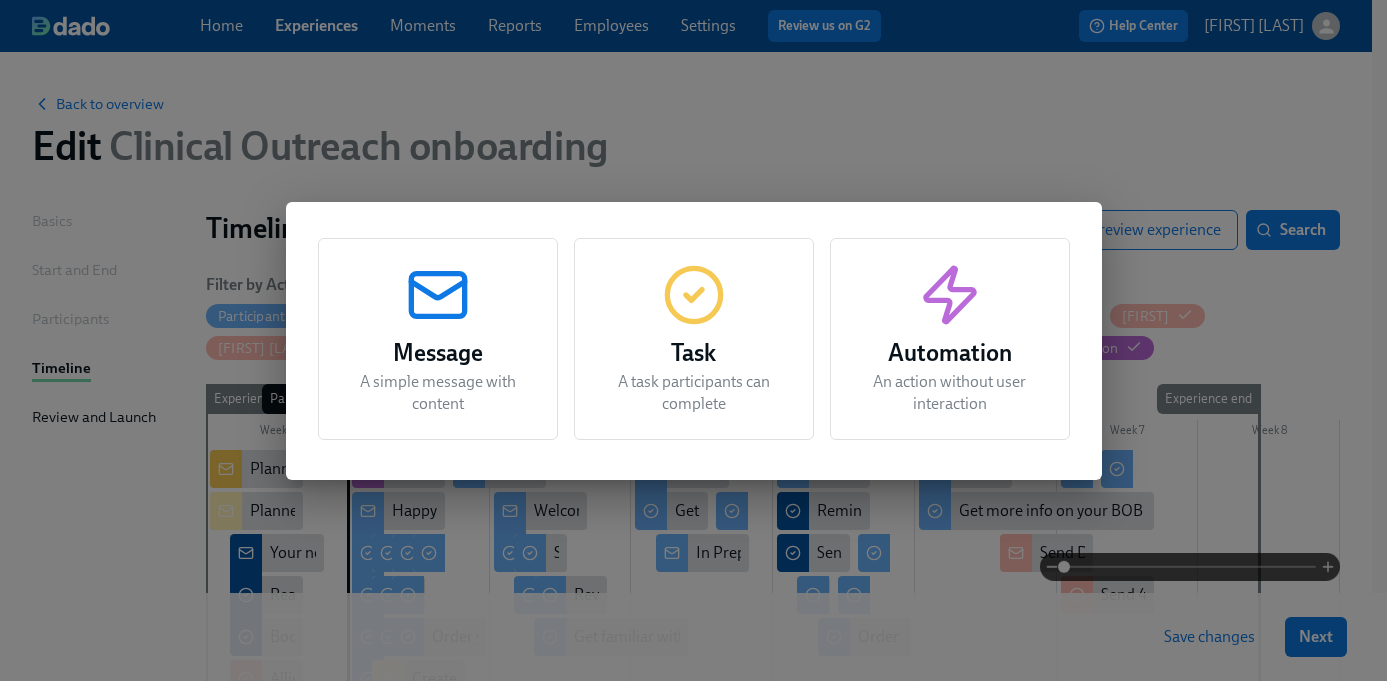 click on "Message A simple message with content Task A task participants can complete Automation An action without user interaction" at bounding box center [693, 340] 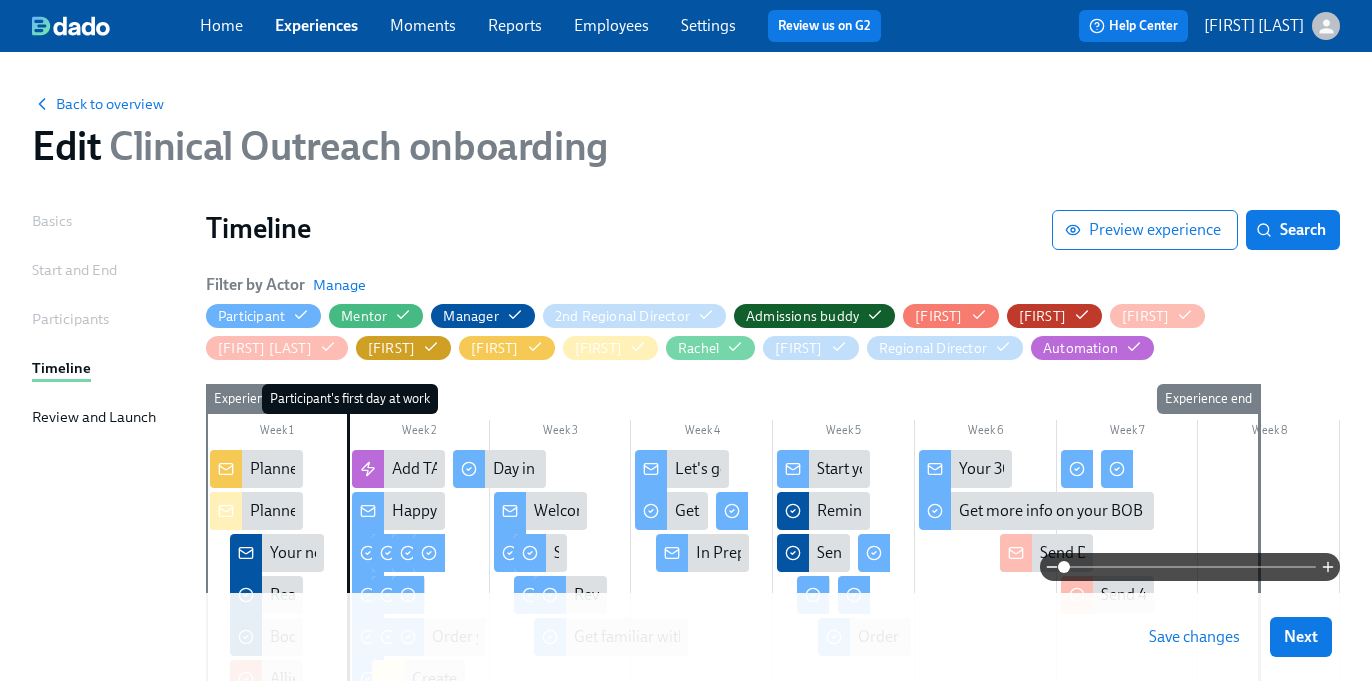 click on "Review and Launch" at bounding box center [94, 417] 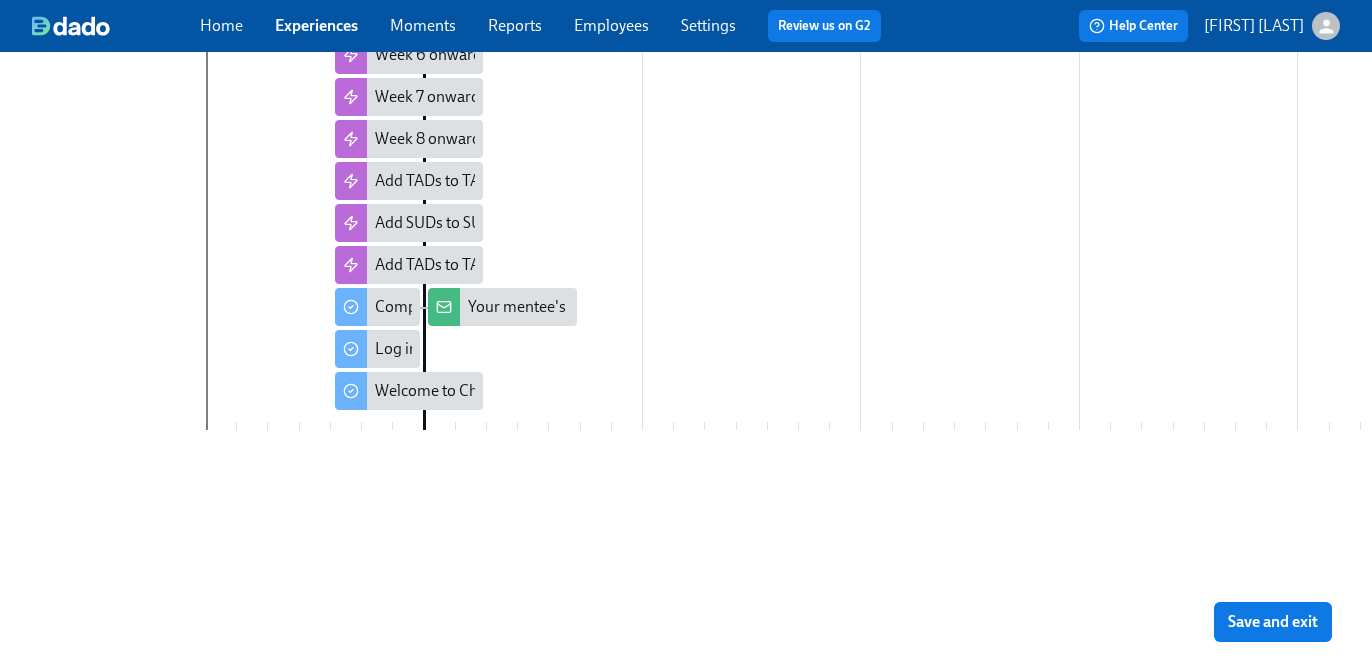 scroll, scrollTop: 746, scrollLeft: 0, axis: vertical 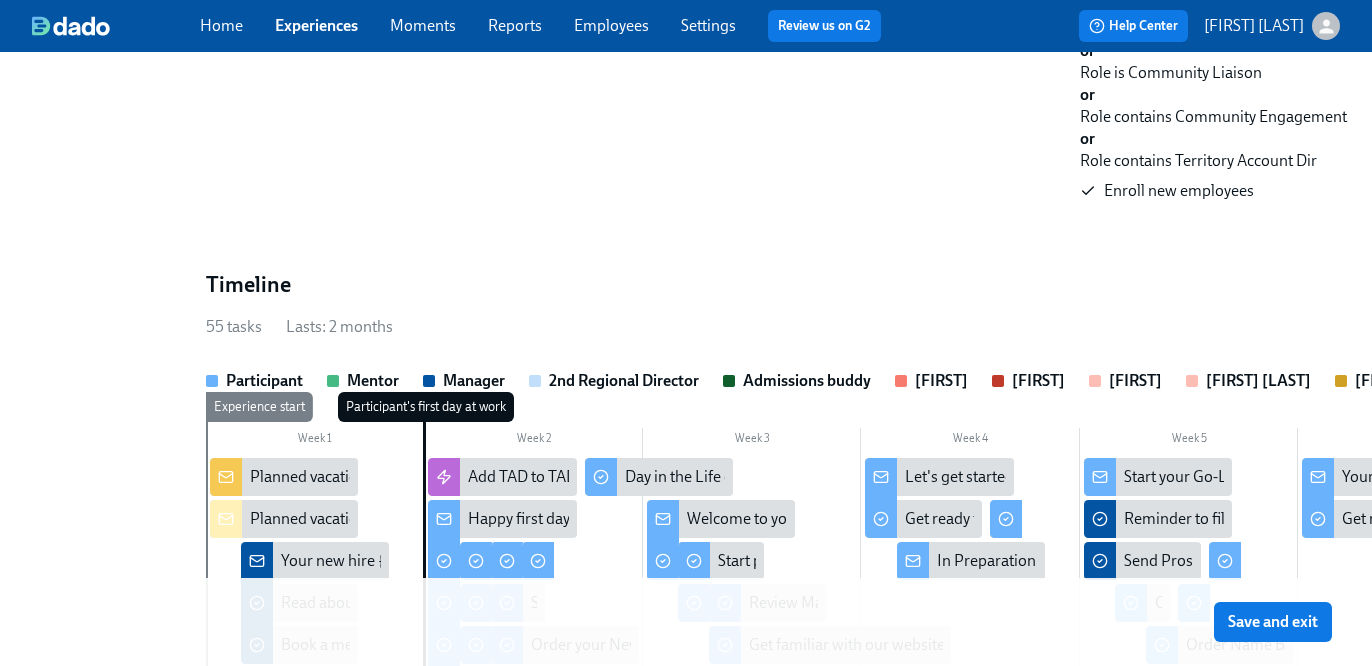 click on "Manager" at bounding box center (464, 381) 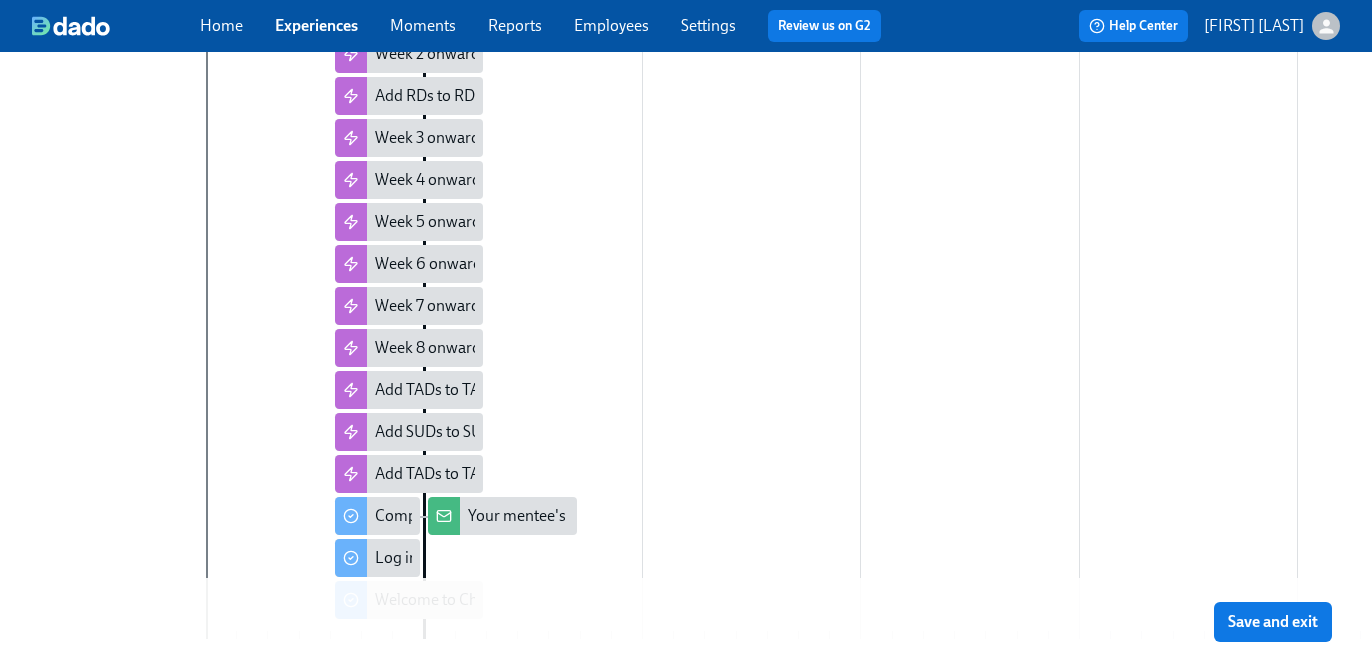 scroll, scrollTop: 699, scrollLeft: 0, axis: vertical 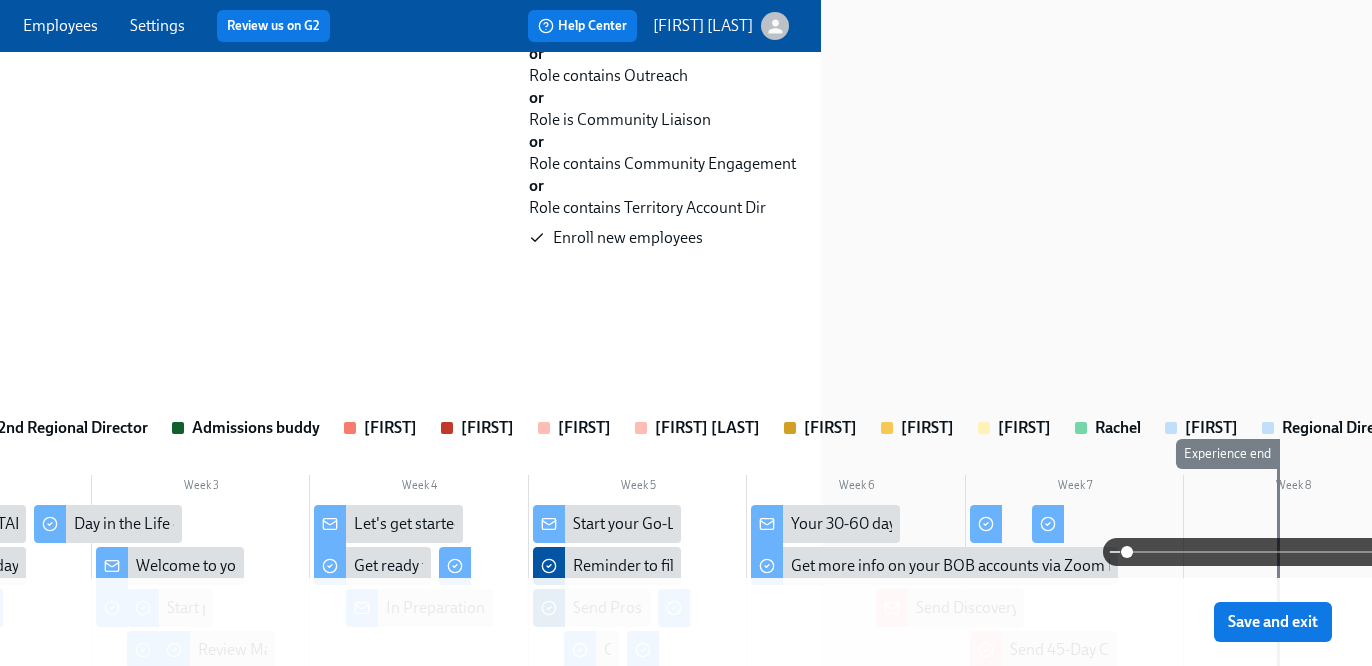 click on "Regional Director" at bounding box center (1342, 428) 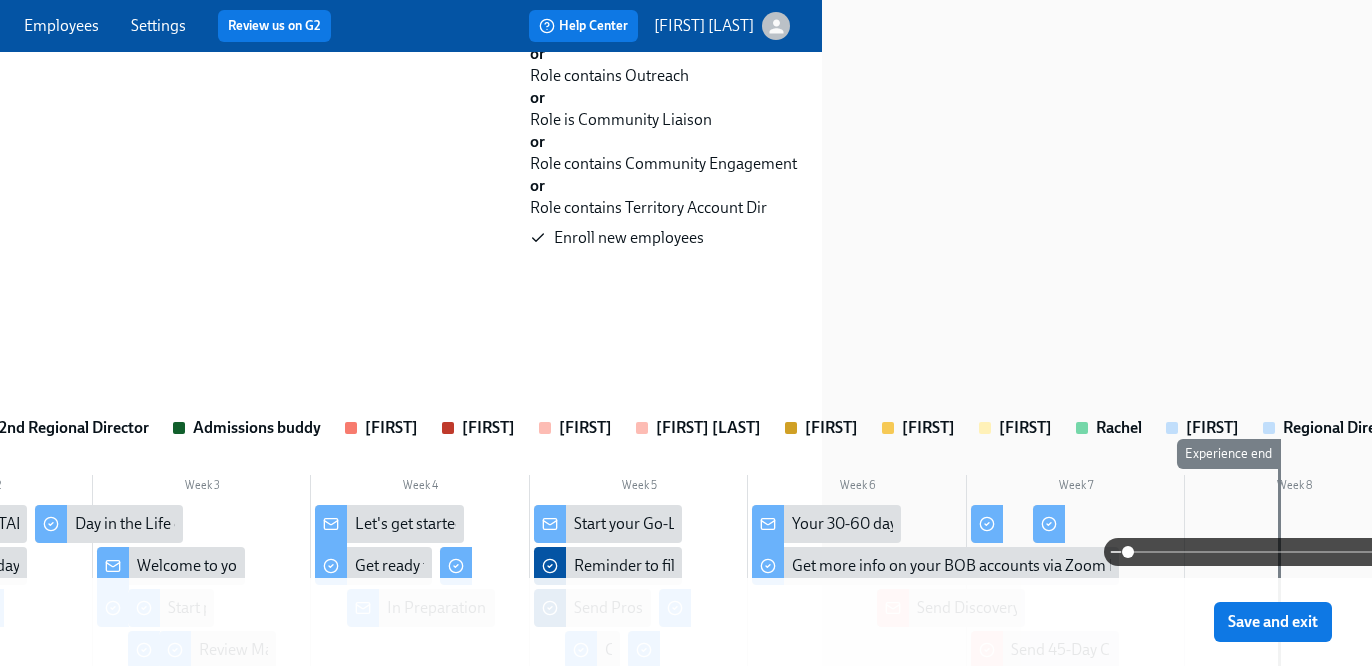 scroll, scrollTop: 699, scrollLeft: 0, axis: vertical 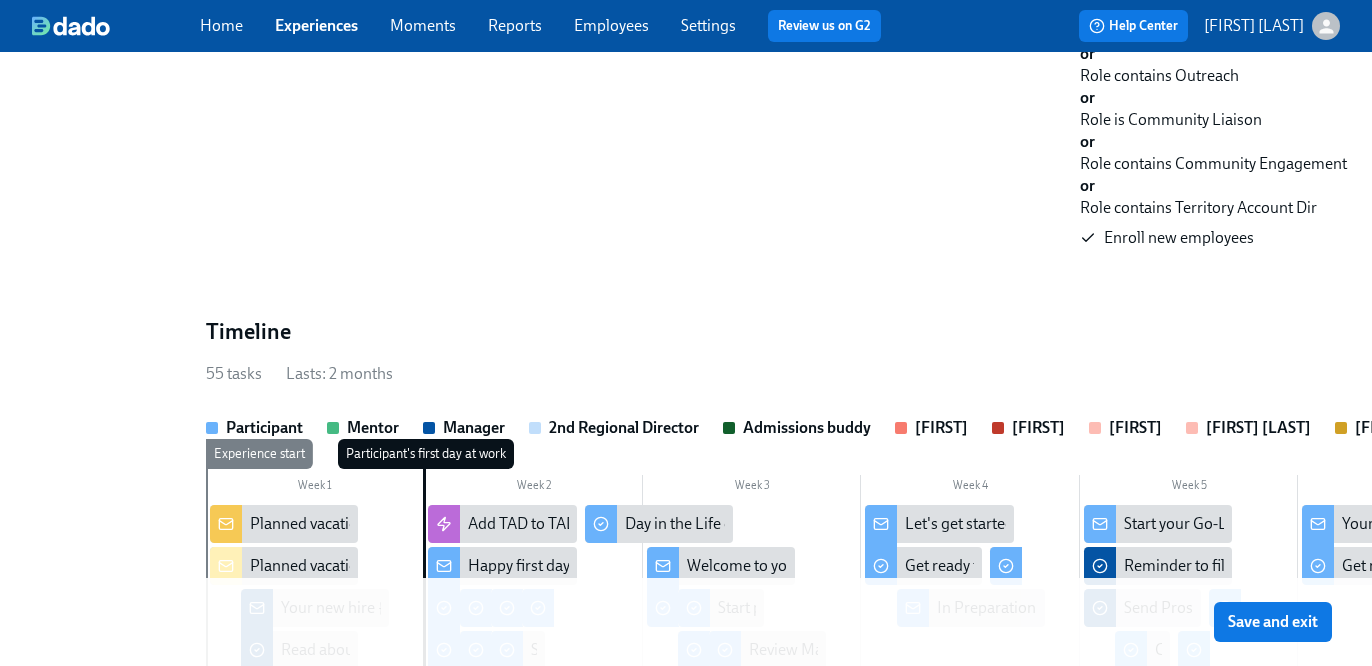 click on "Experiences" at bounding box center [316, 25] 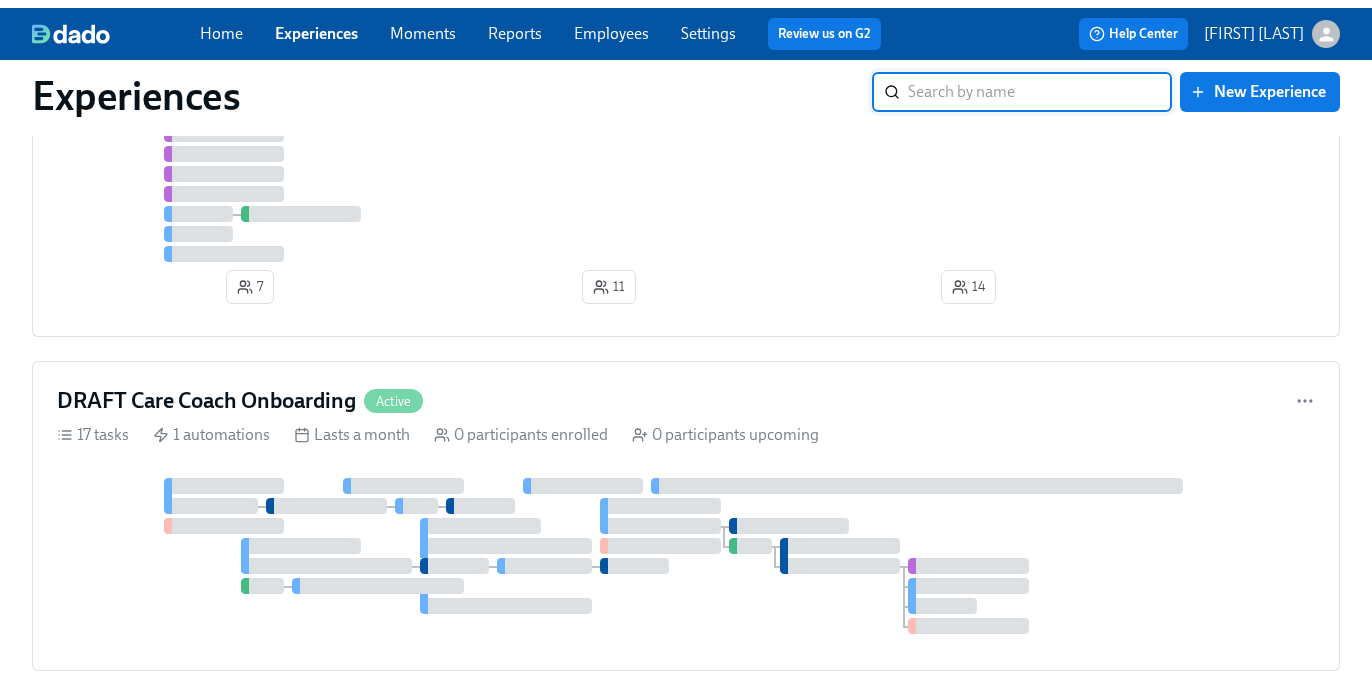 scroll, scrollTop: 0, scrollLeft: 0, axis: both 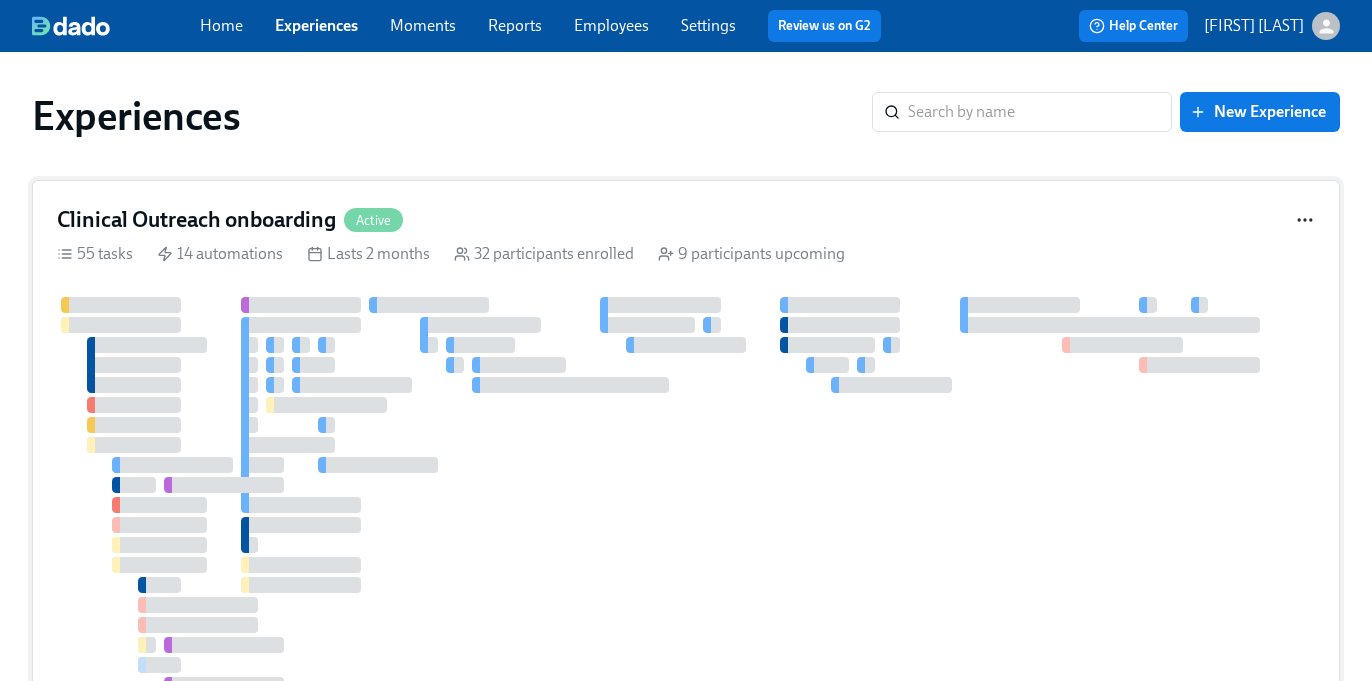 click 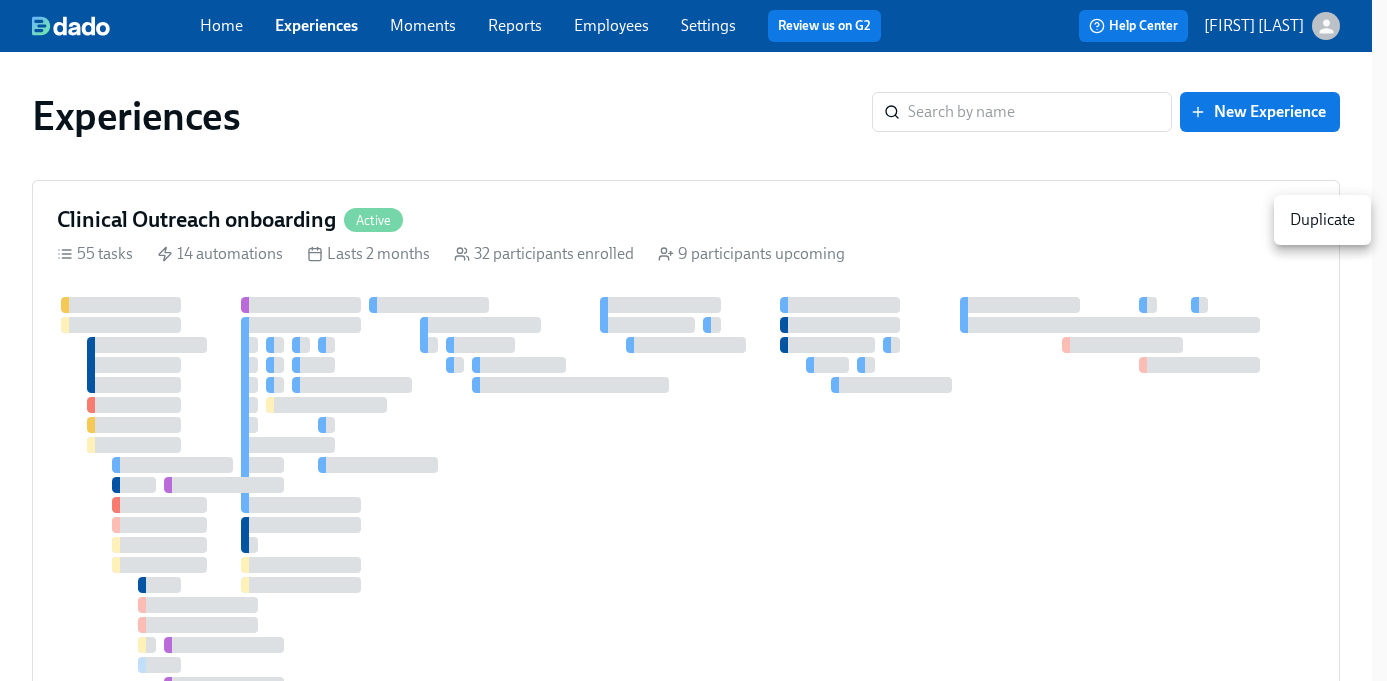 click at bounding box center [693, 340] 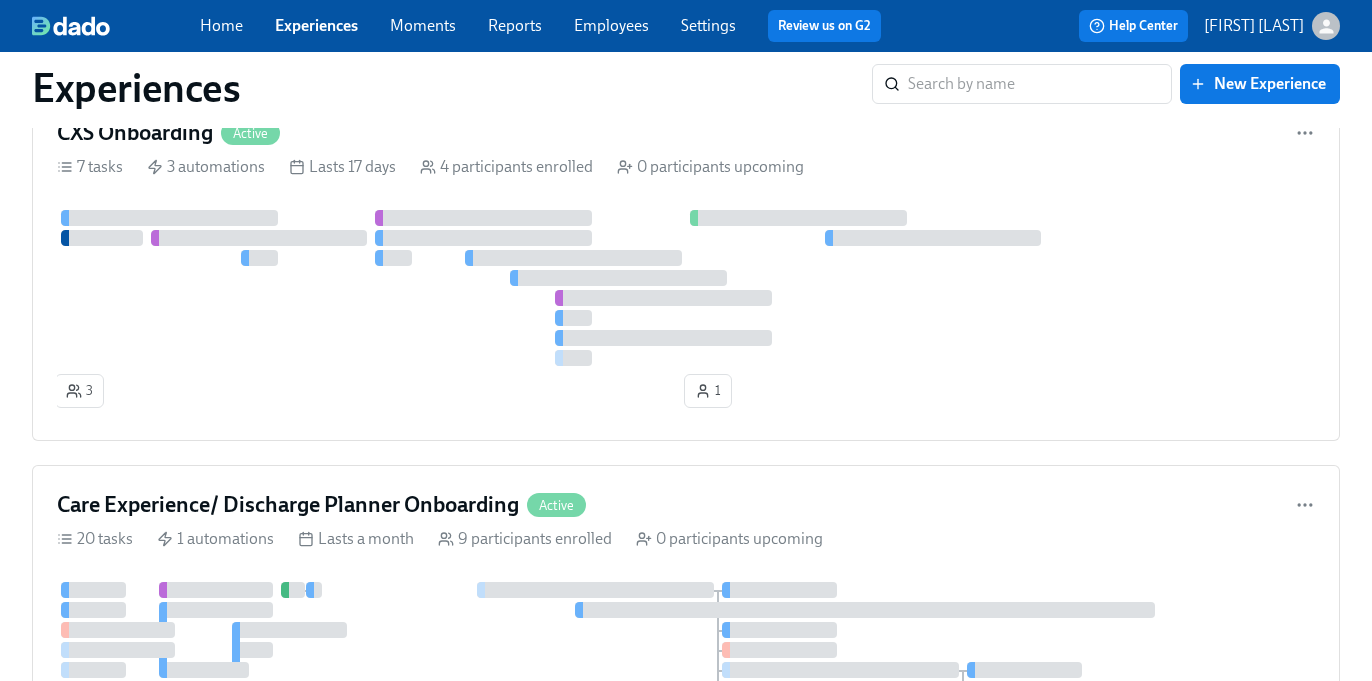 scroll, scrollTop: 0, scrollLeft: 0, axis: both 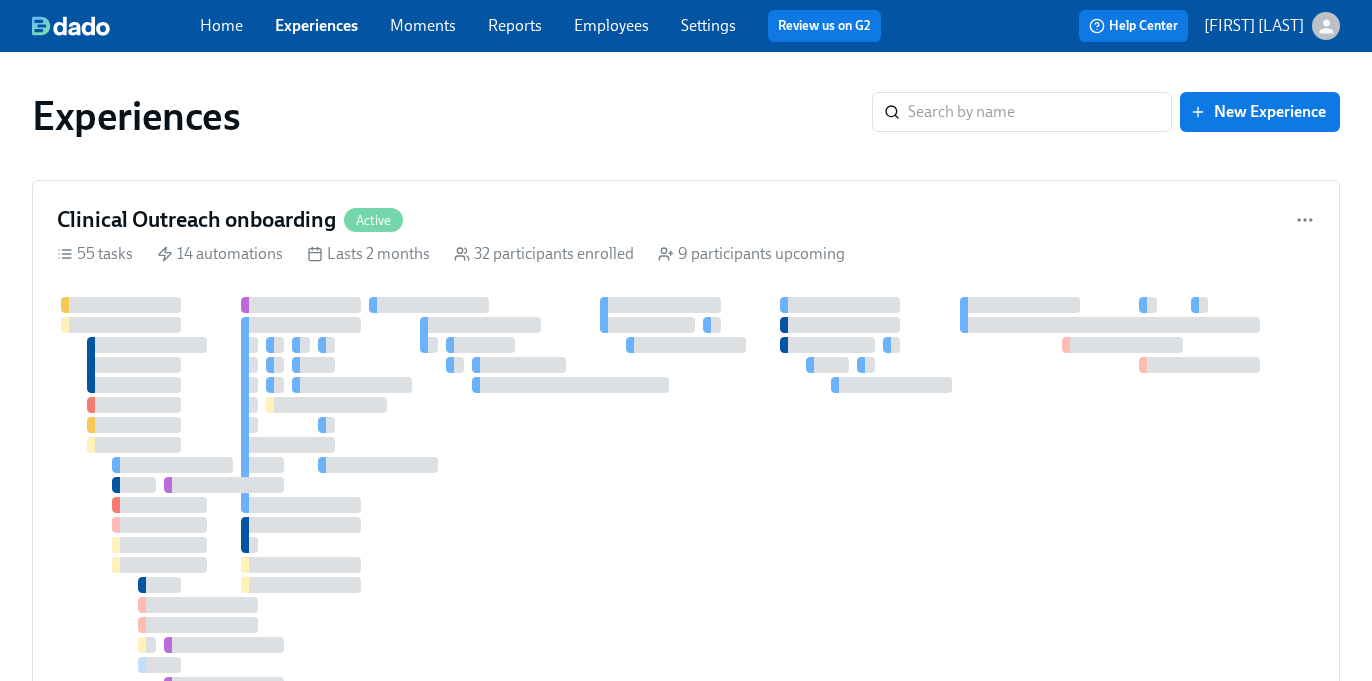 click on "Employees" at bounding box center (611, 25) 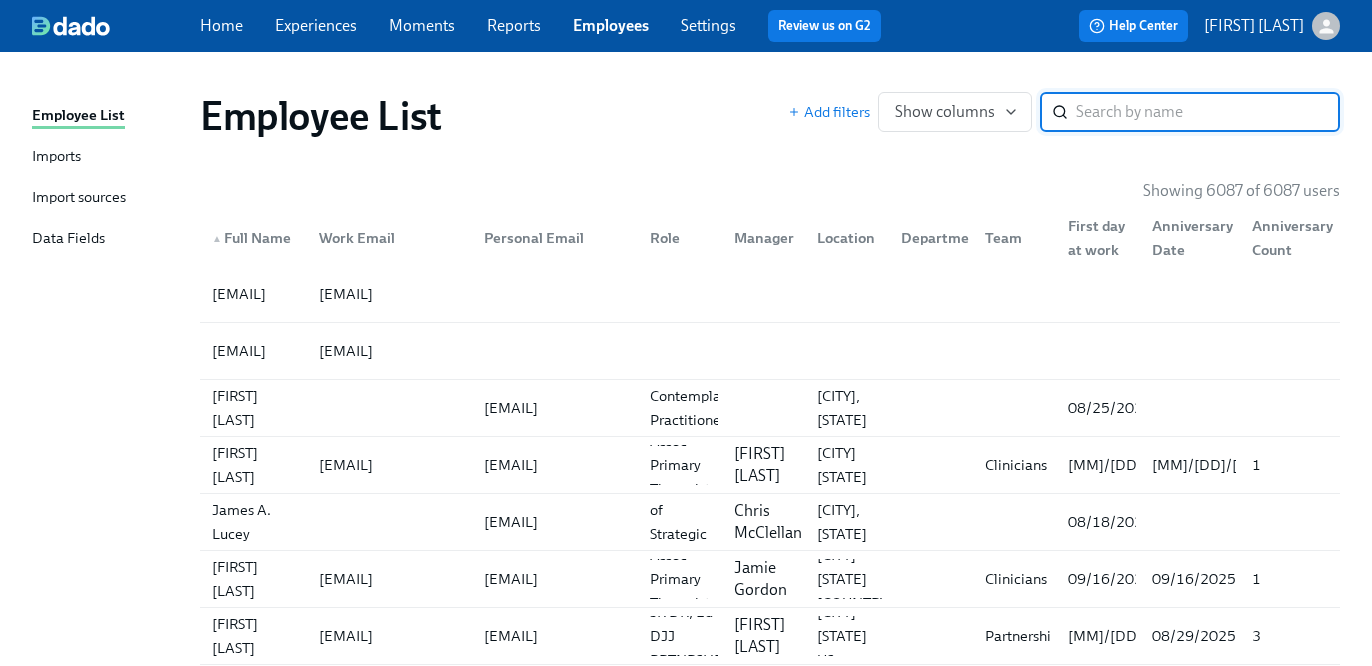click on "Data Fields" at bounding box center (68, 239) 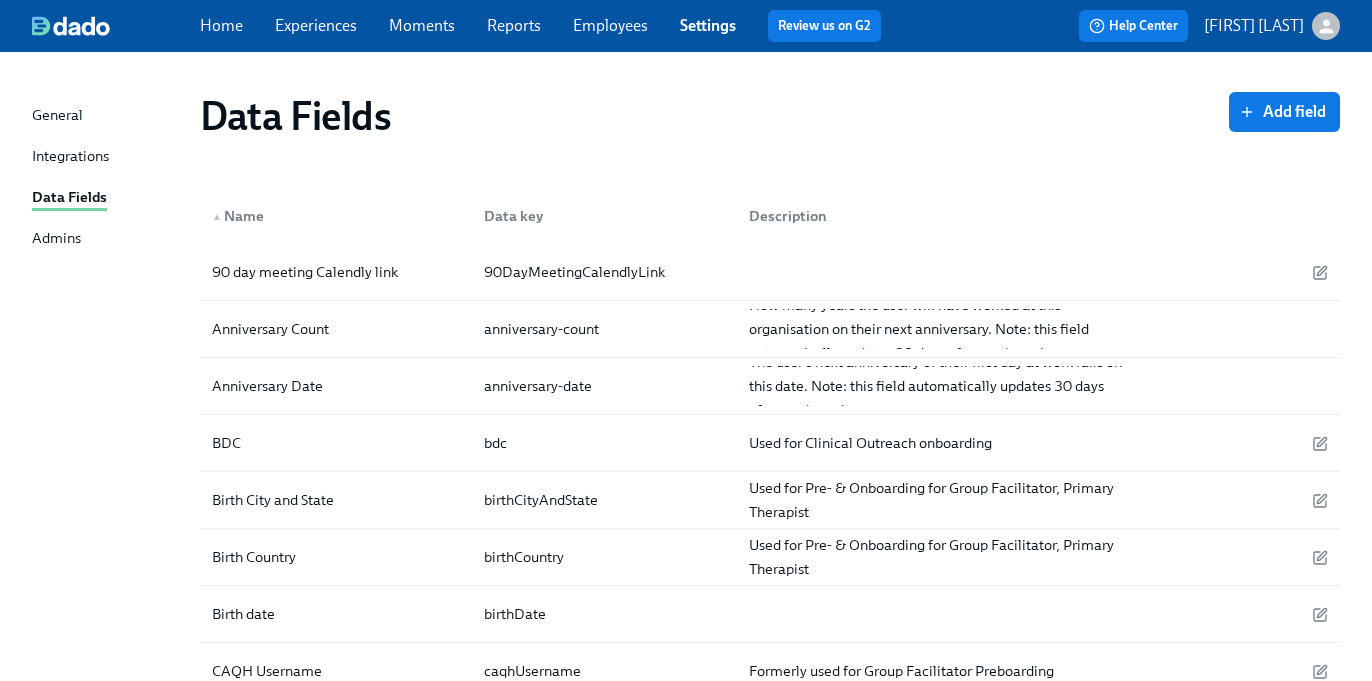 click on "Integrations" at bounding box center (70, 157) 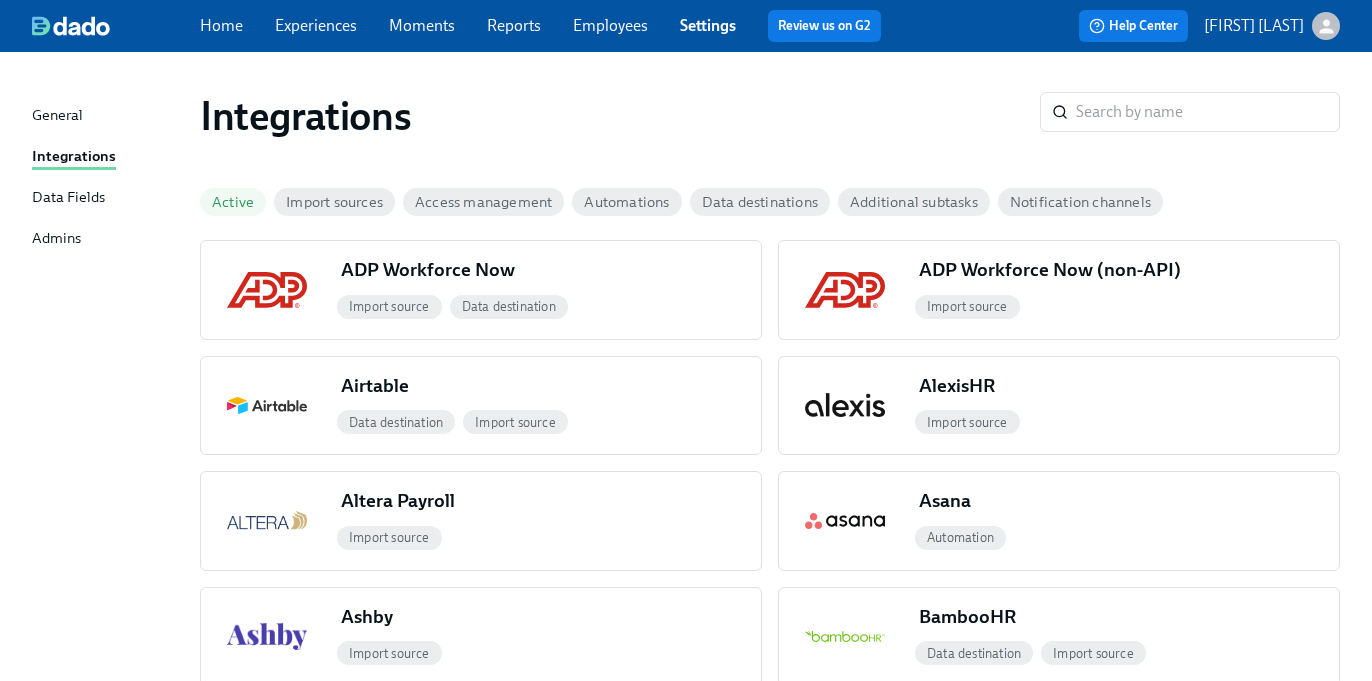 click on "General" at bounding box center [57, 116] 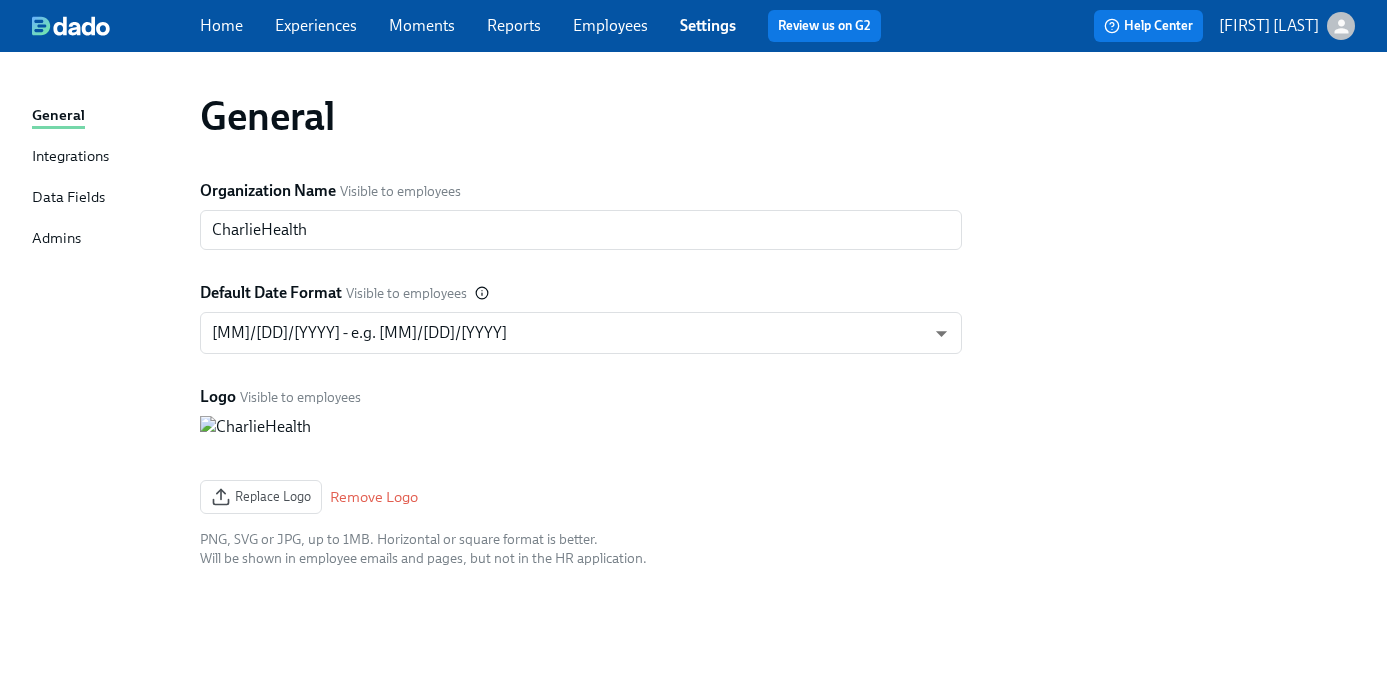 click on "Employees" at bounding box center (610, 25) 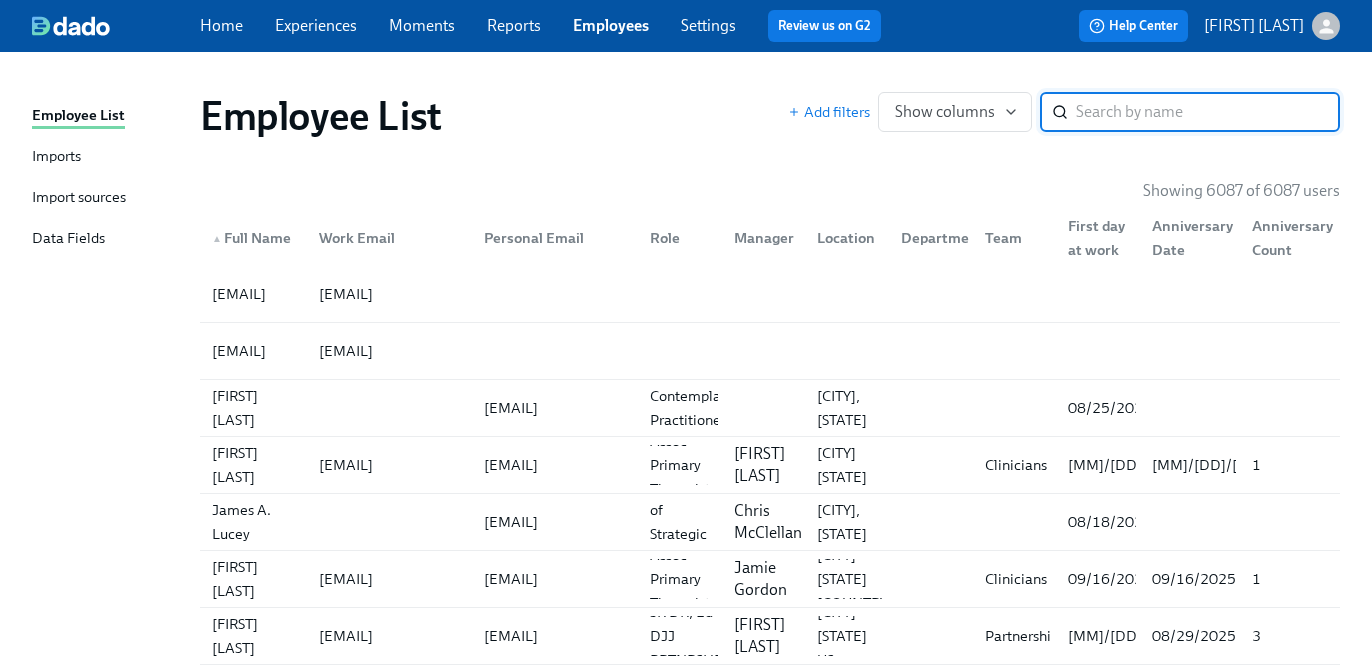 click at bounding box center (1208, 112) 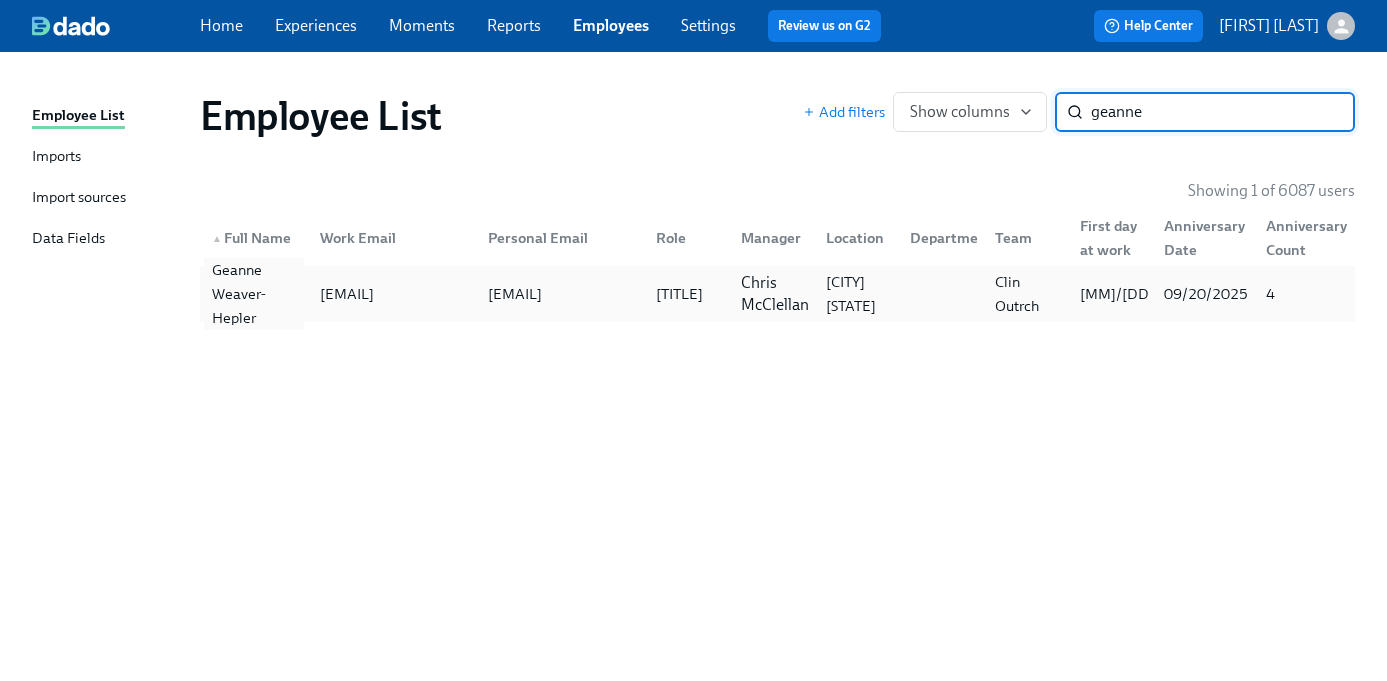 type on "geanne" 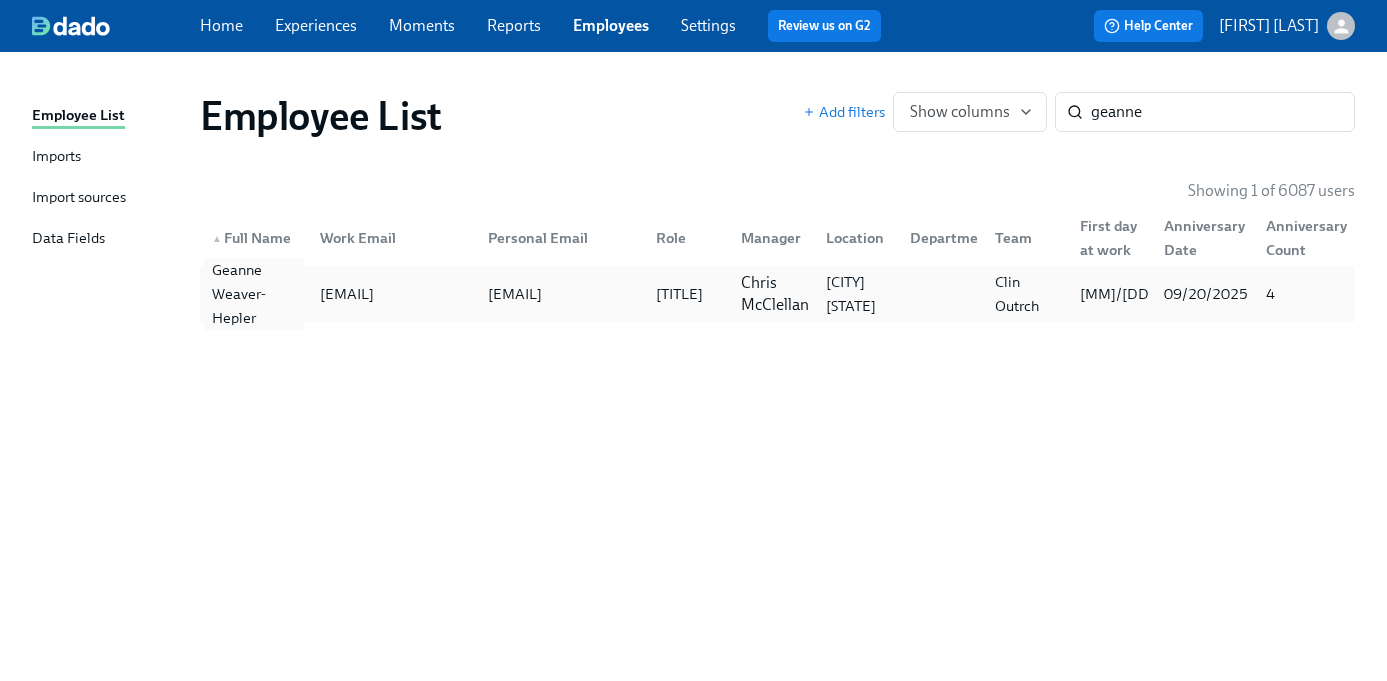 click on "Geanne Weaver-Hepler" at bounding box center (254, 294) 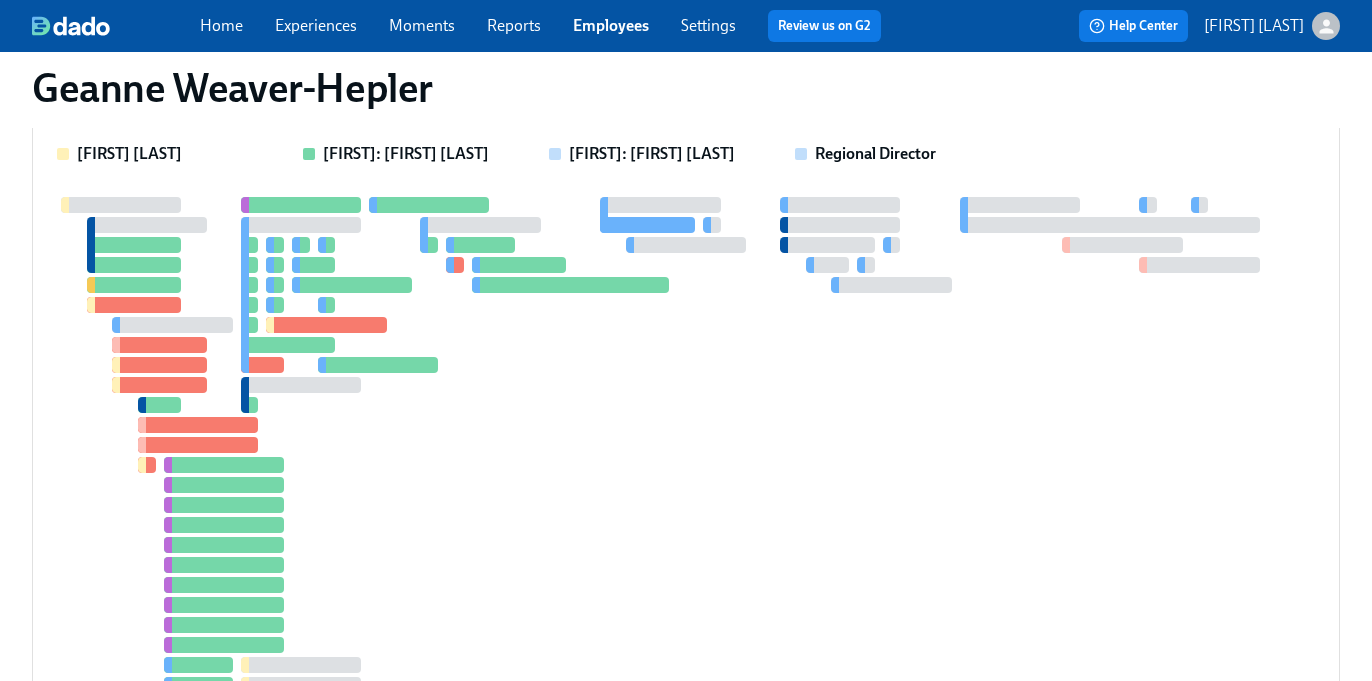 scroll, scrollTop: 3606, scrollLeft: 0, axis: vertical 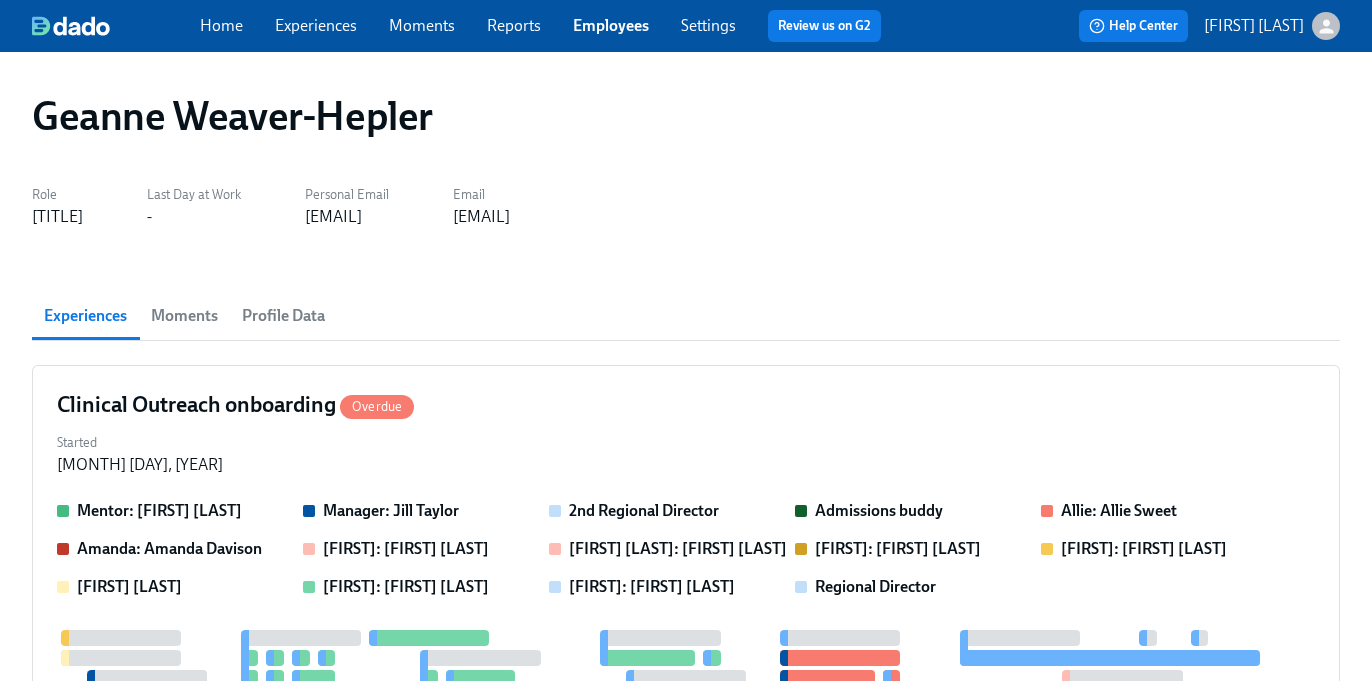 click on "Experiences" at bounding box center (316, 25) 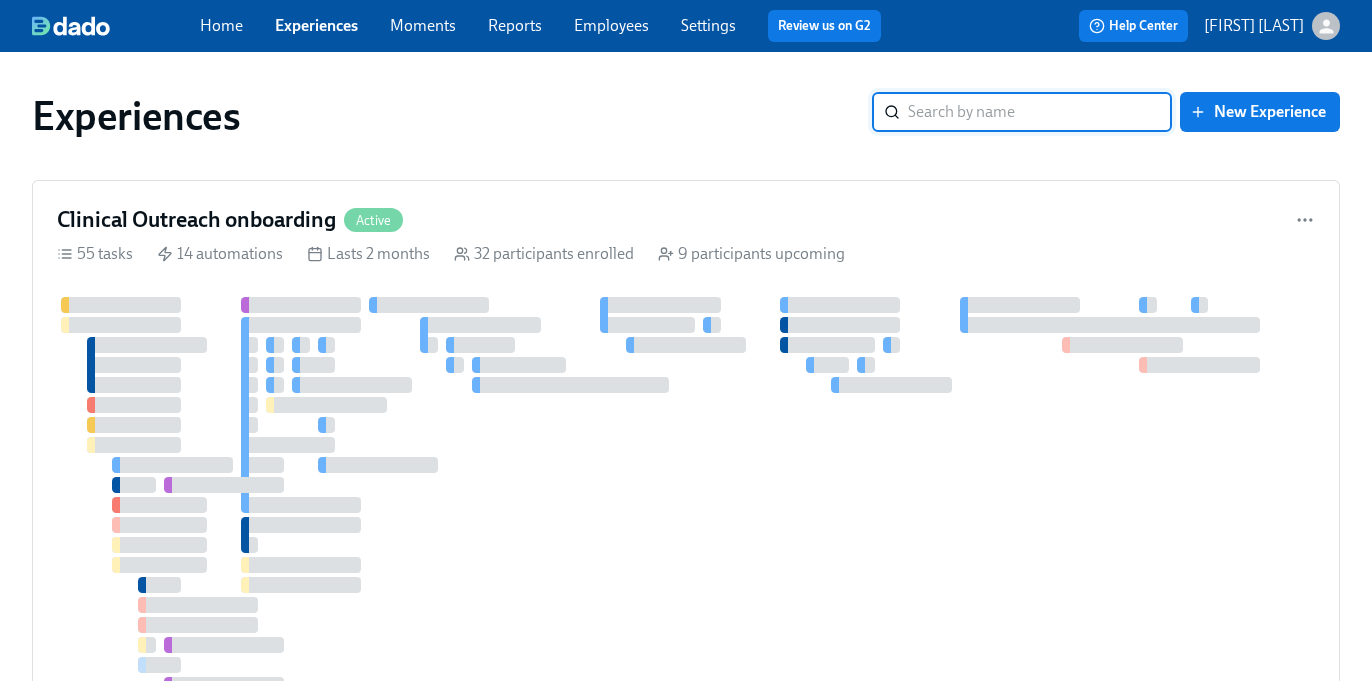 click at bounding box center [1040, 112] 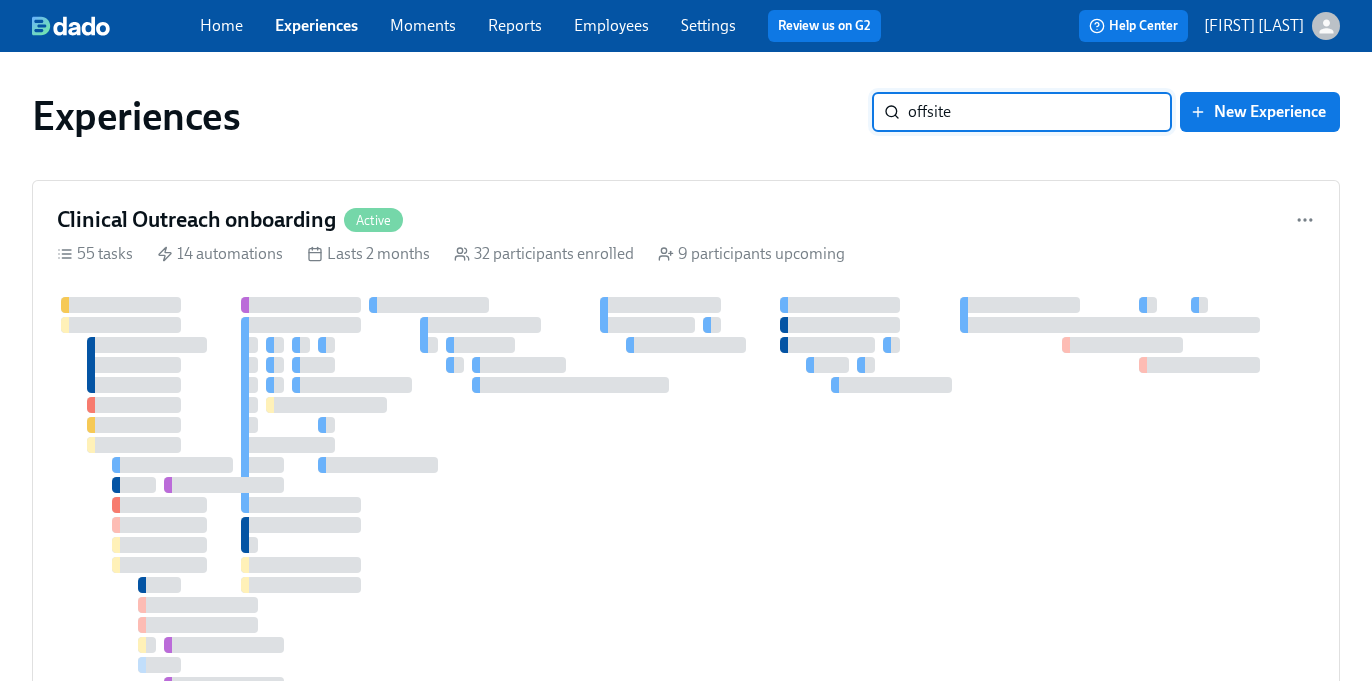 type on "offsite" 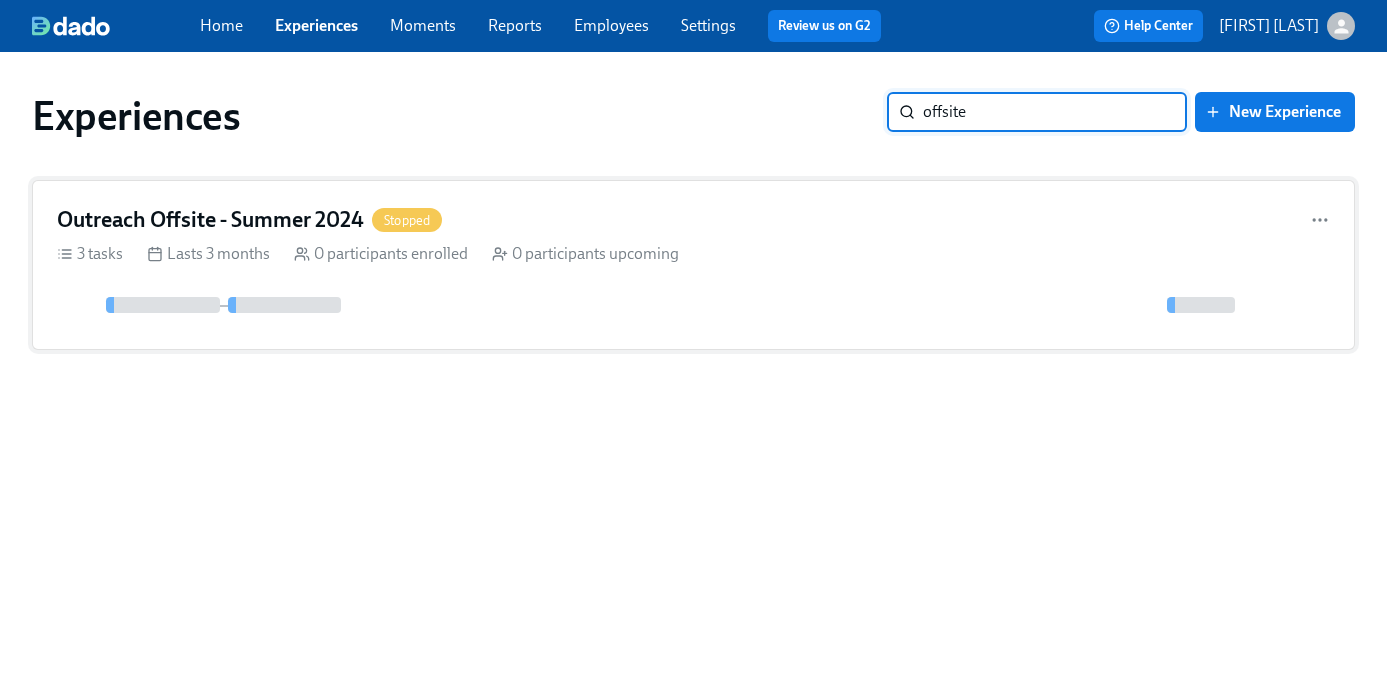 click on "Outreach Offsite - Summer 2024" at bounding box center (210, 220) 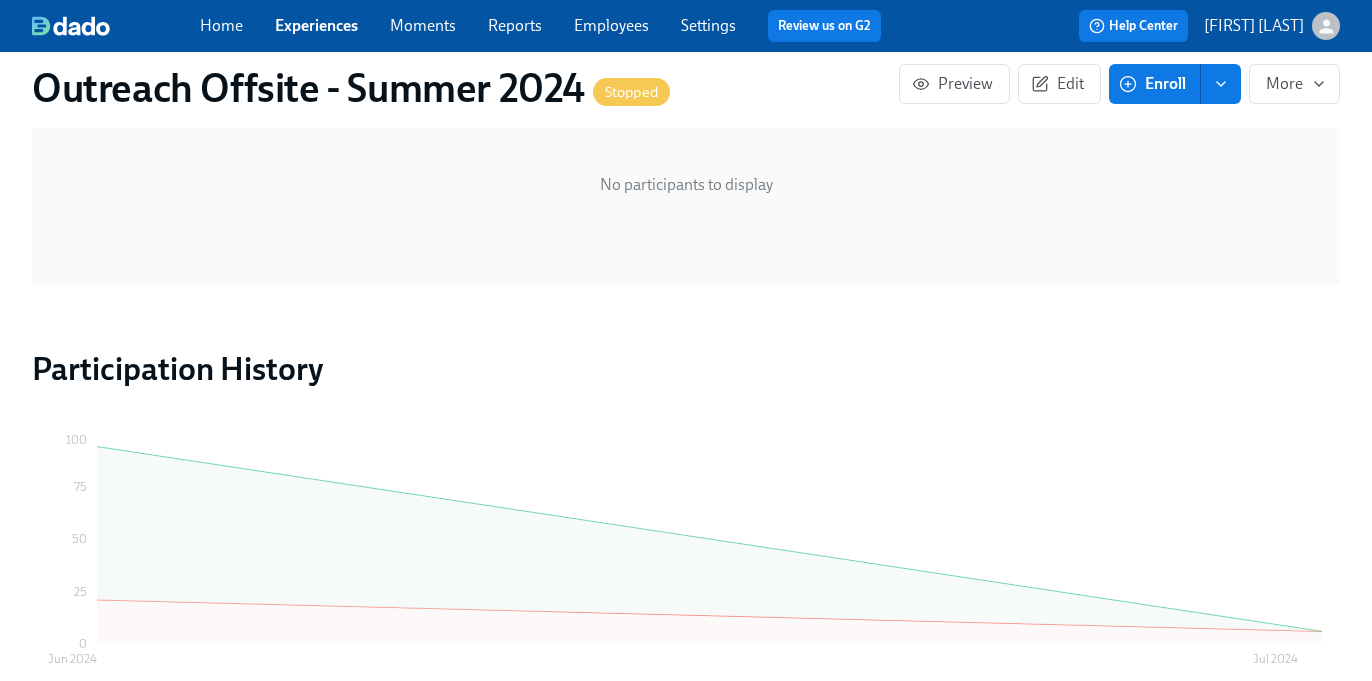 scroll, scrollTop: 453, scrollLeft: 0, axis: vertical 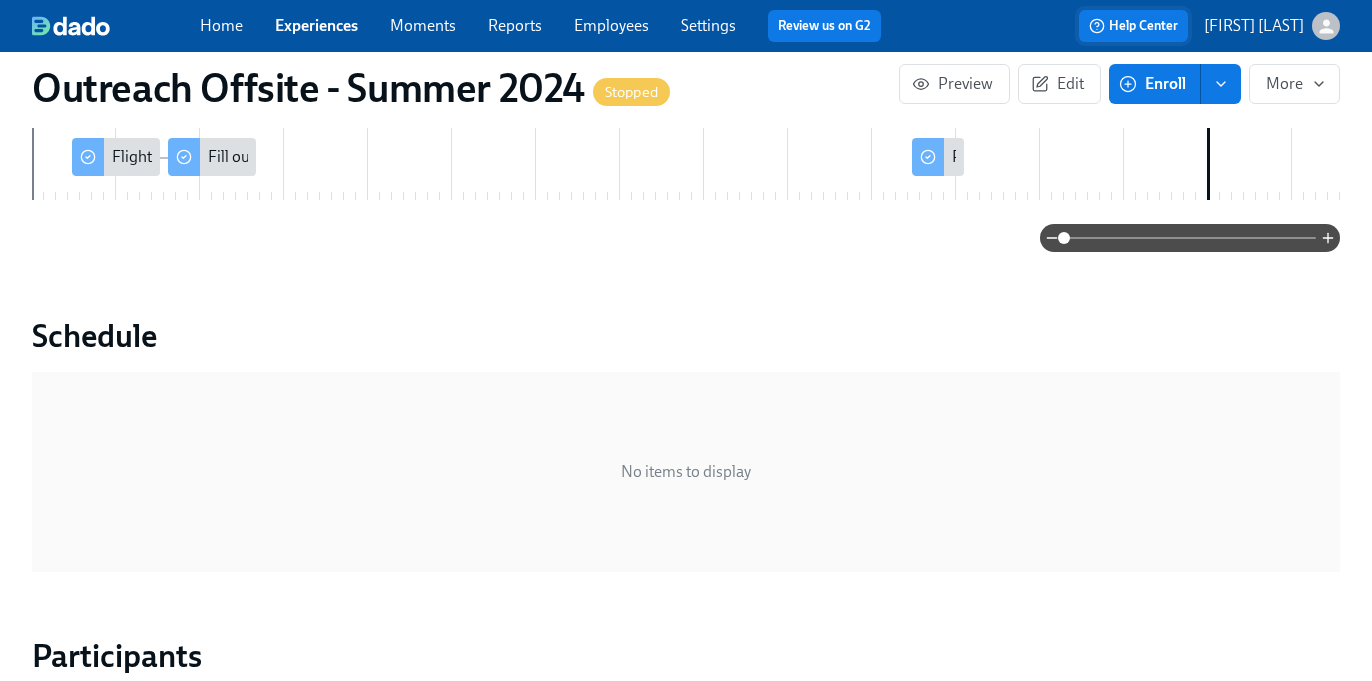 click on "Help Center" at bounding box center [1133, 26] 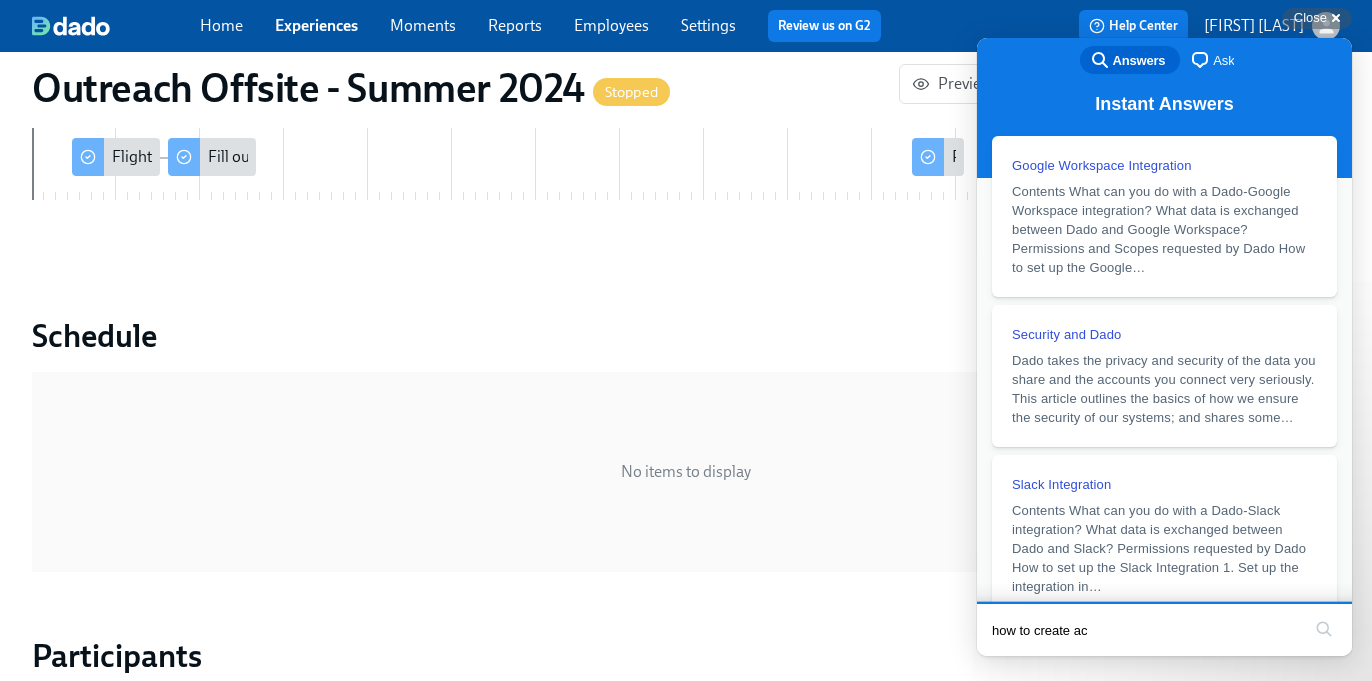 type on "how to create act" 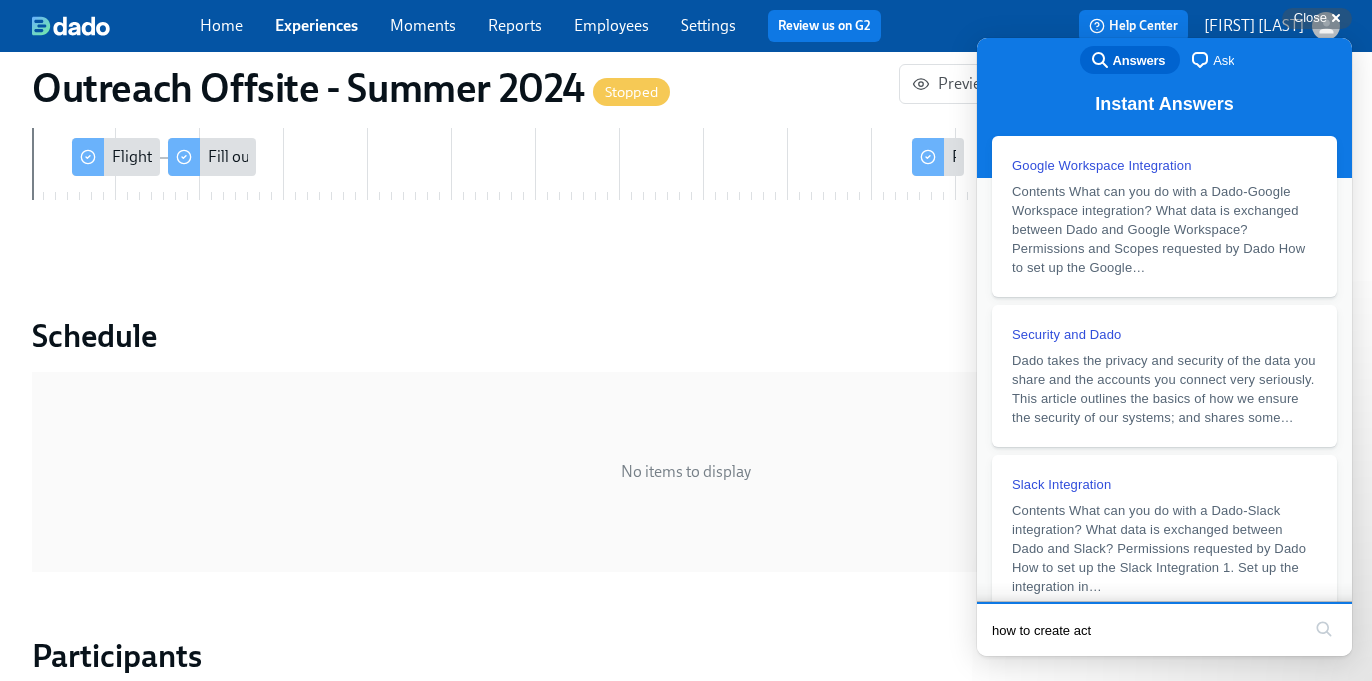 scroll, scrollTop: 0, scrollLeft: 0, axis: both 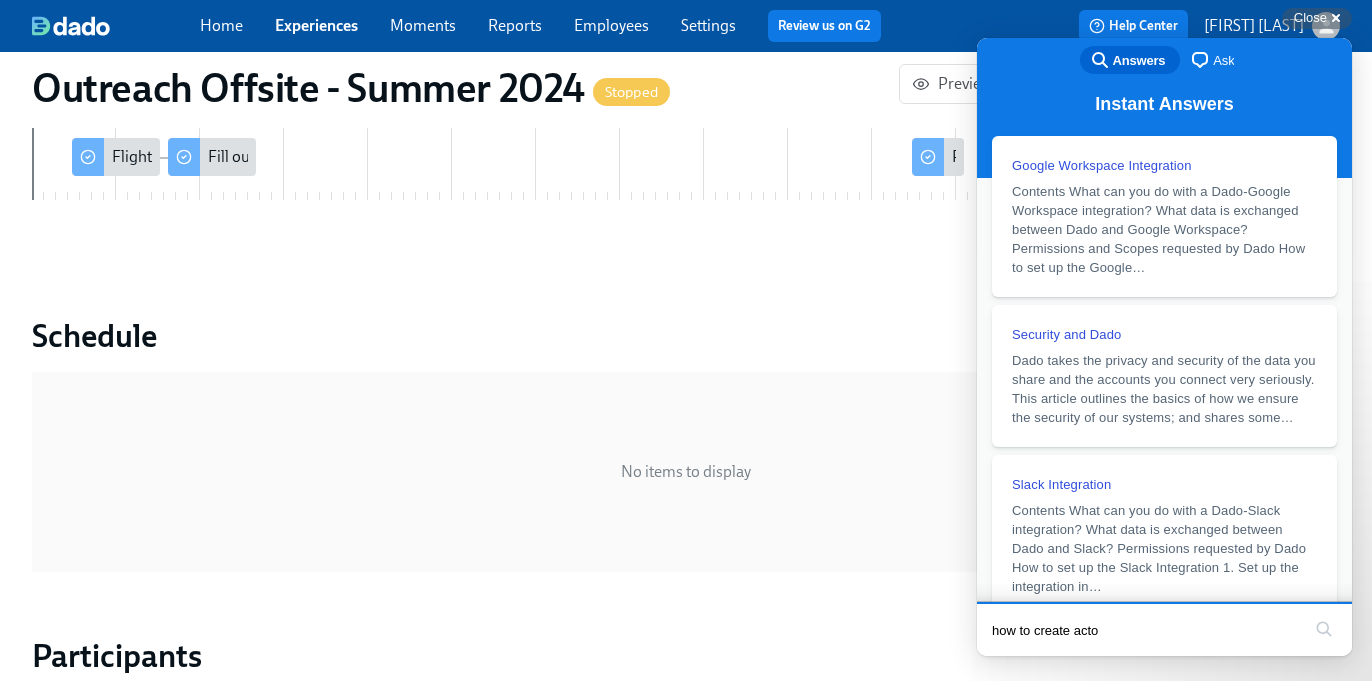 click on "search" at bounding box center [1324, 629] 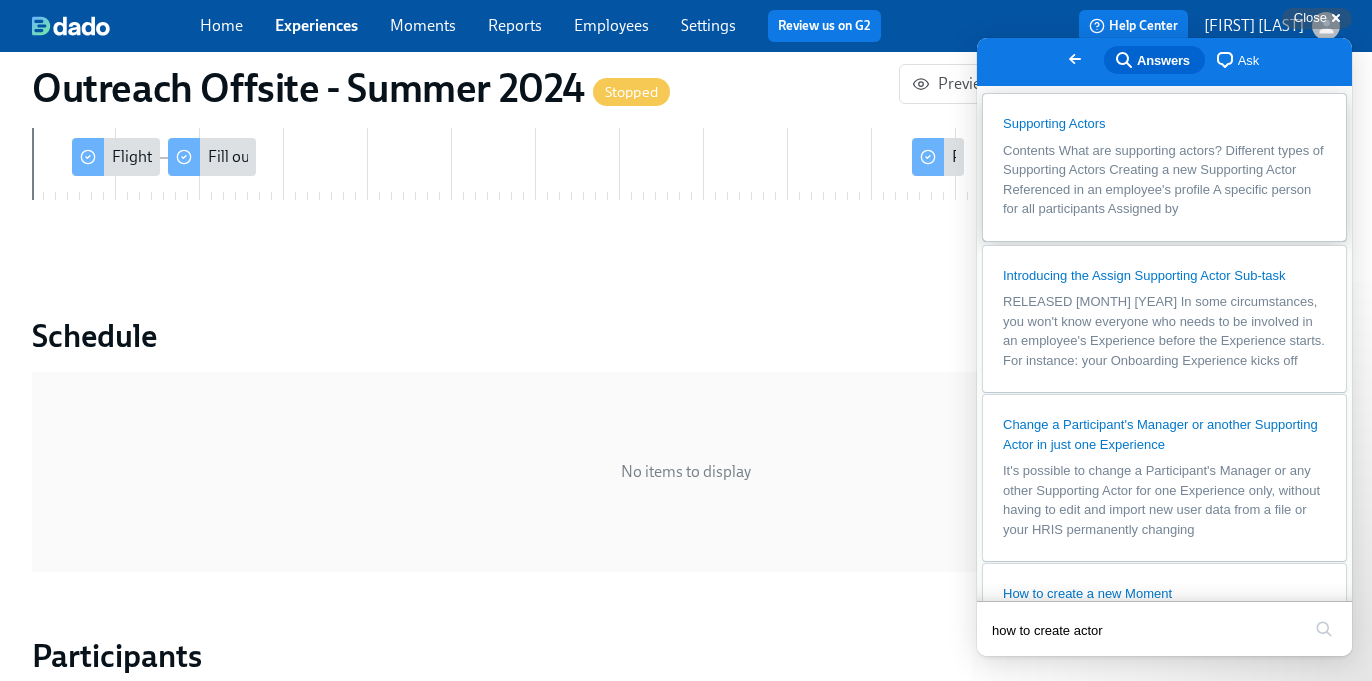 click on "Contents What are supporting actors? Different types of Supporting Actors Creating a new Supporting Actor Referenced in an employee's profile A specific person for all participants Assigned by" at bounding box center (1163, 180) 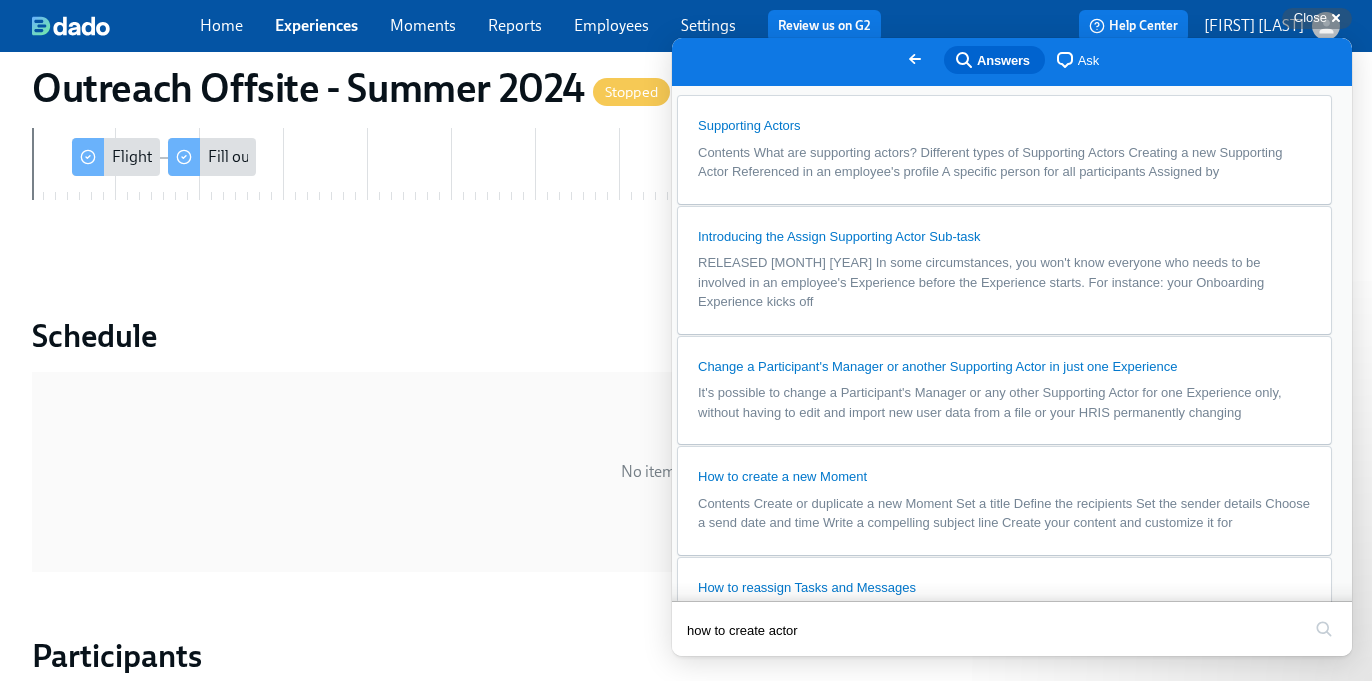 click on "Creating a new Supporting Actor" at bounding box center (806, 892) 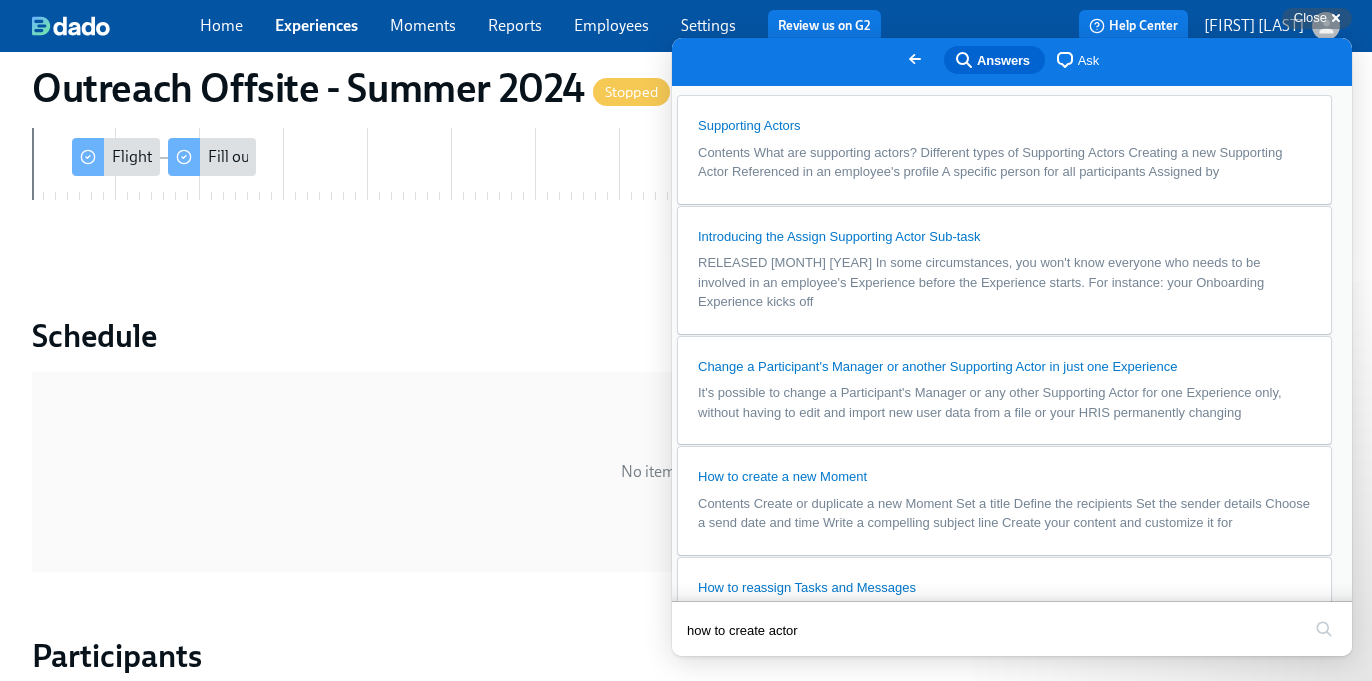 scroll, scrollTop: 2242, scrollLeft: 0, axis: vertical 